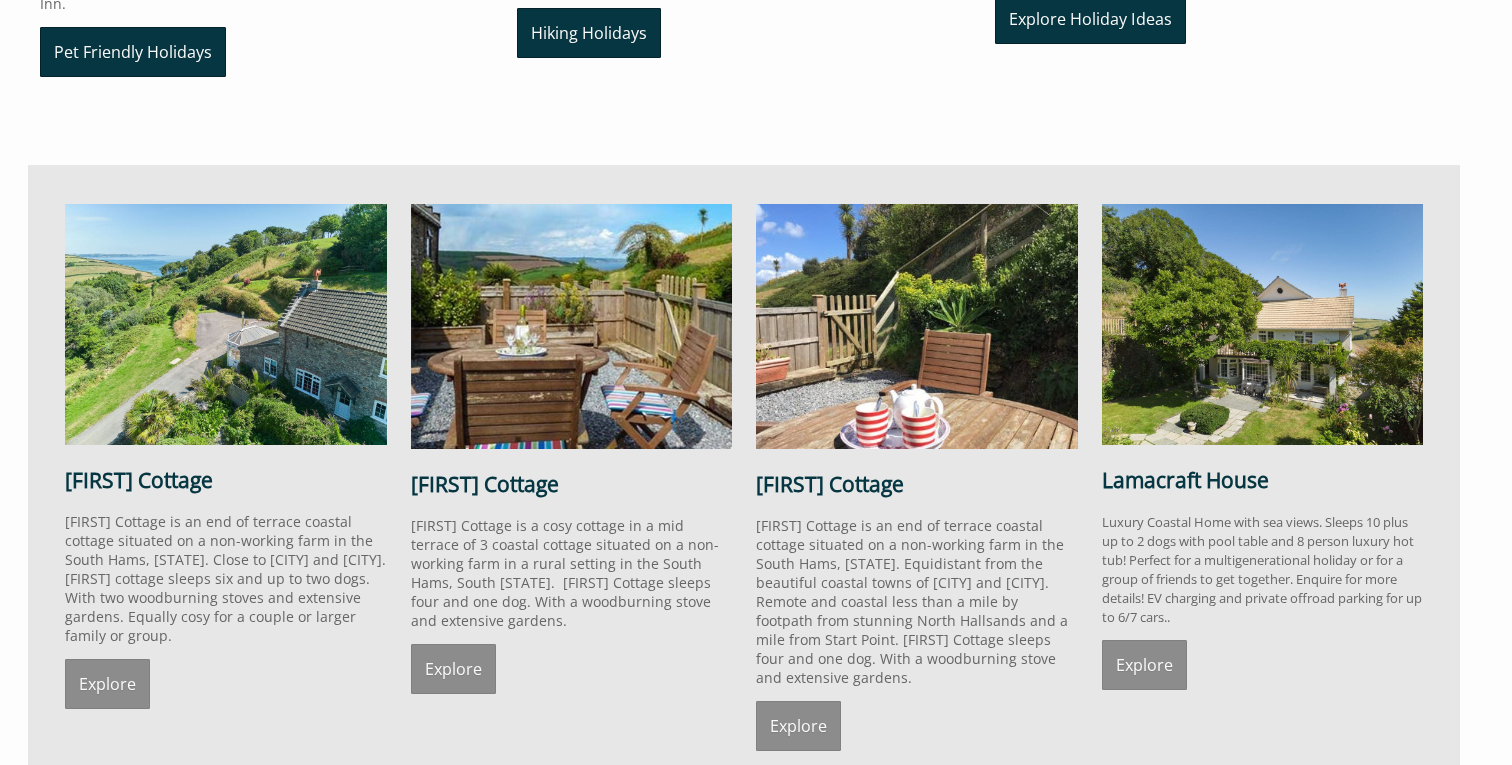 scroll, scrollTop: 1358, scrollLeft: 0, axis: vertical 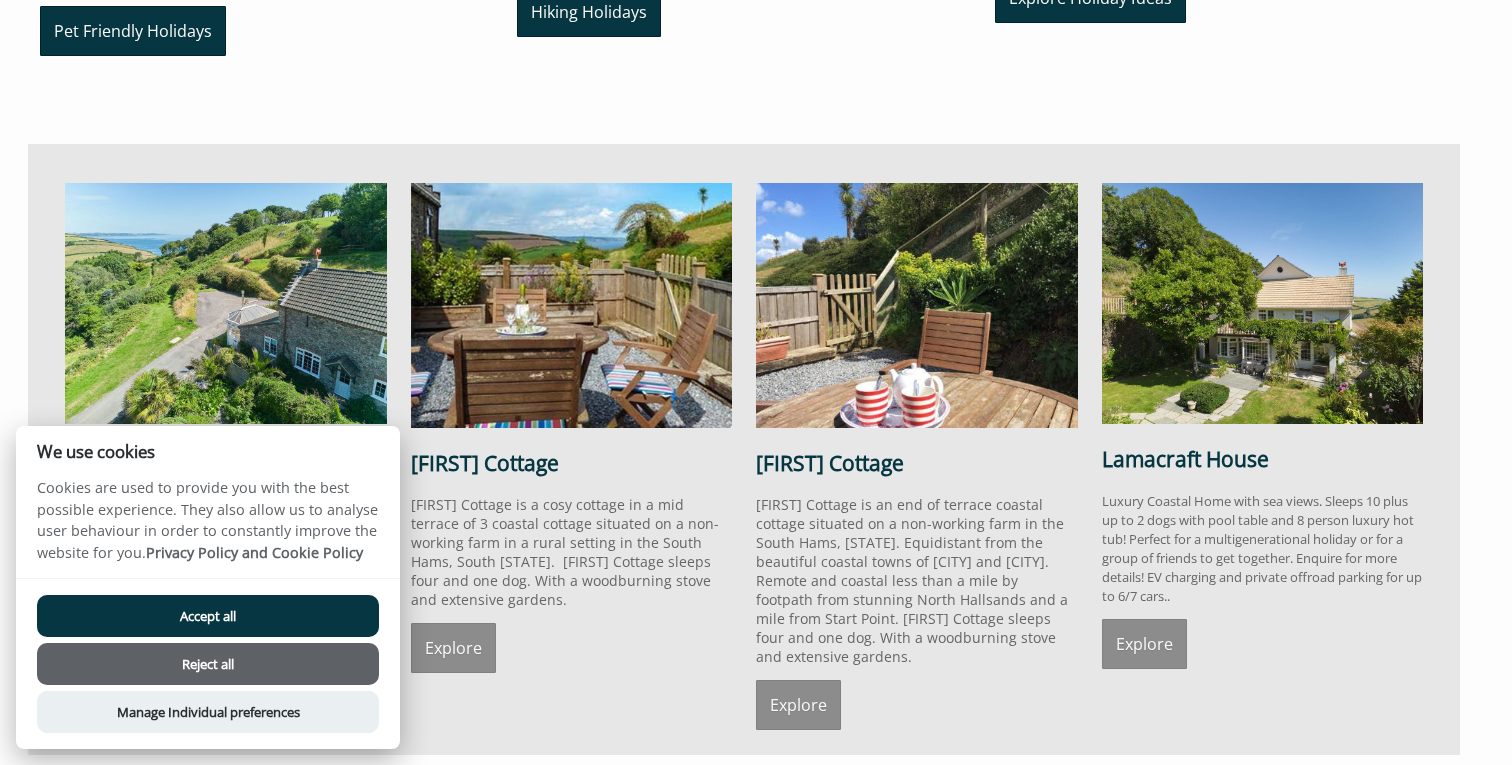 click on "Reject all" at bounding box center [208, 664] 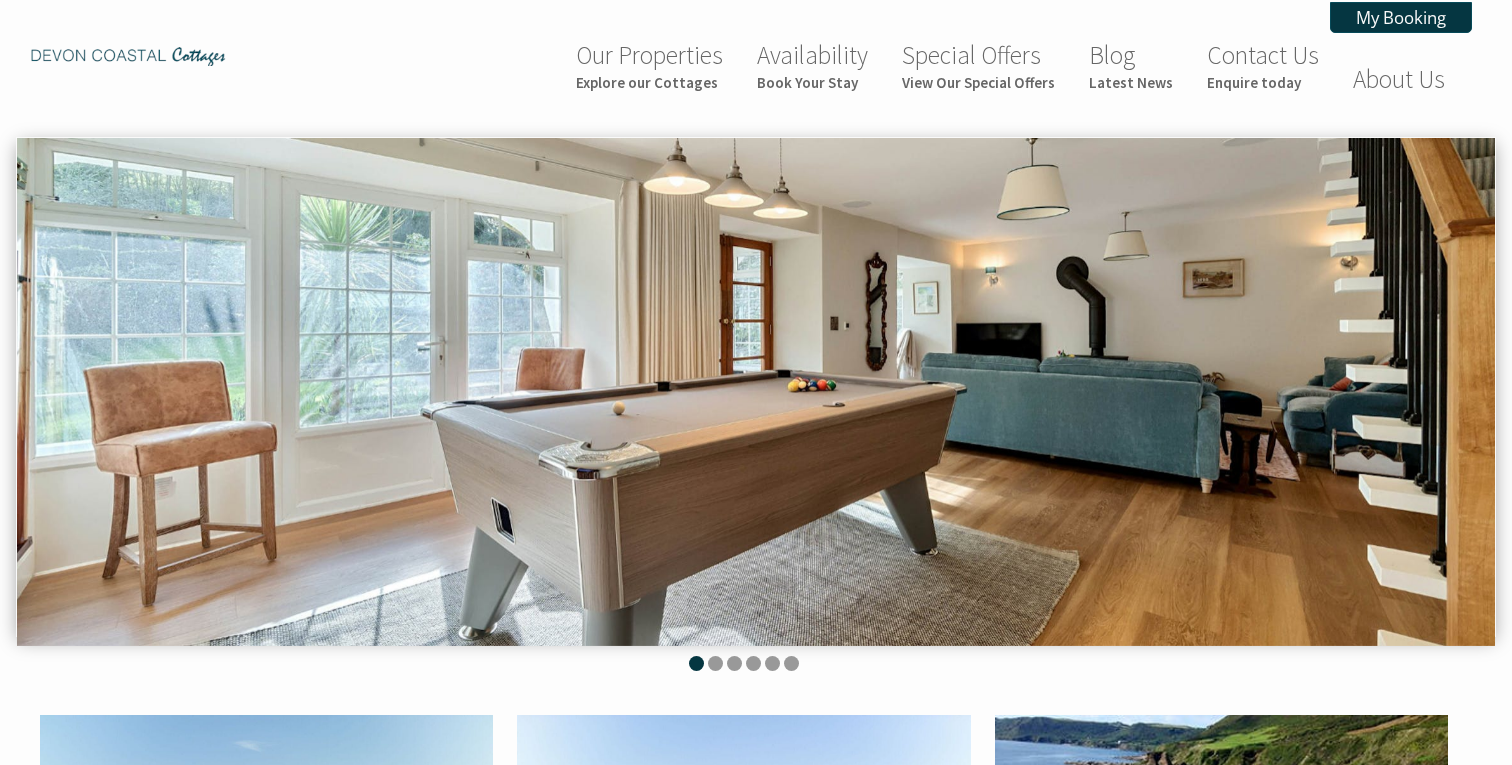 scroll, scrollTop: 1344, scrollLeft: 0, axis: vertical 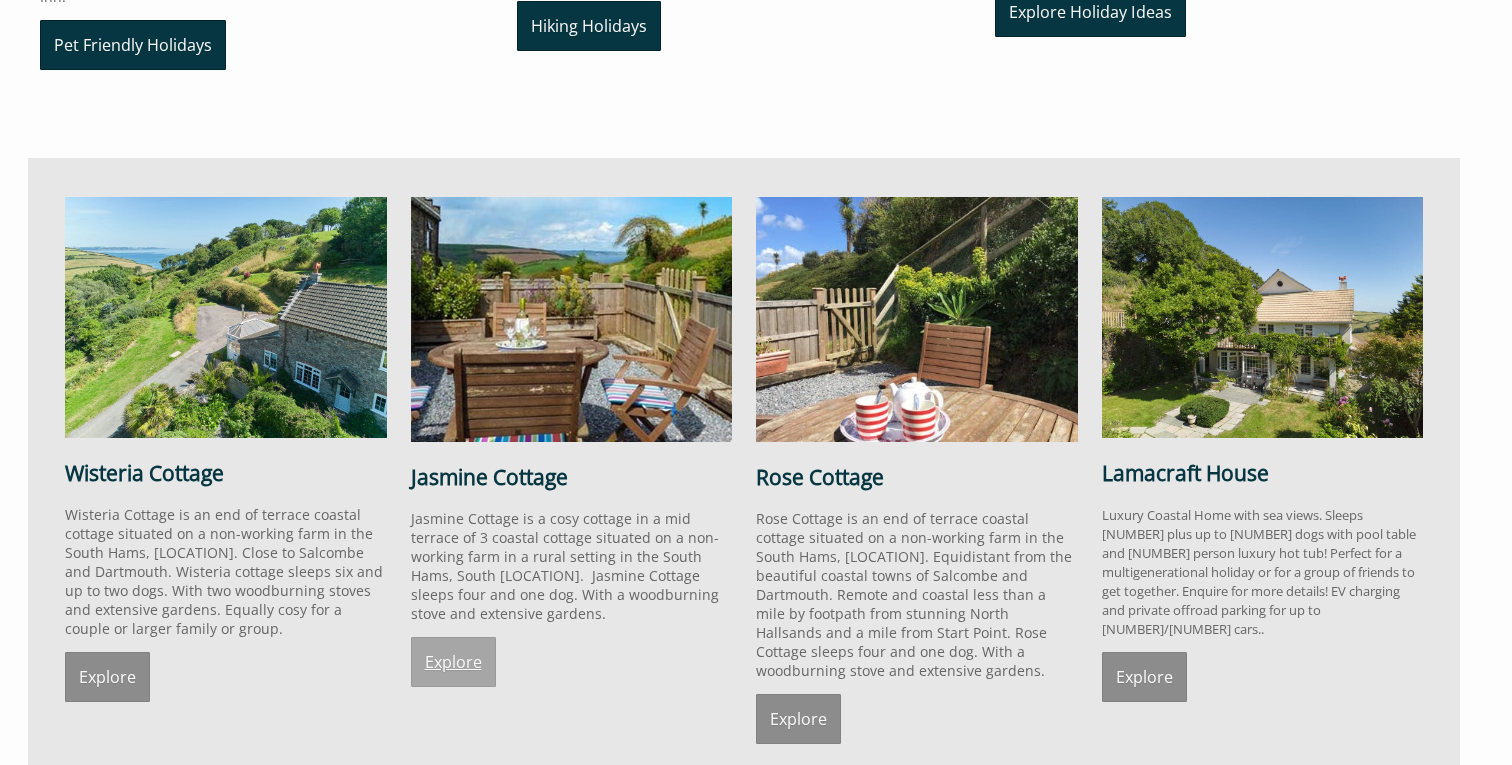click on "Explore" at bounding box center [453, 662] 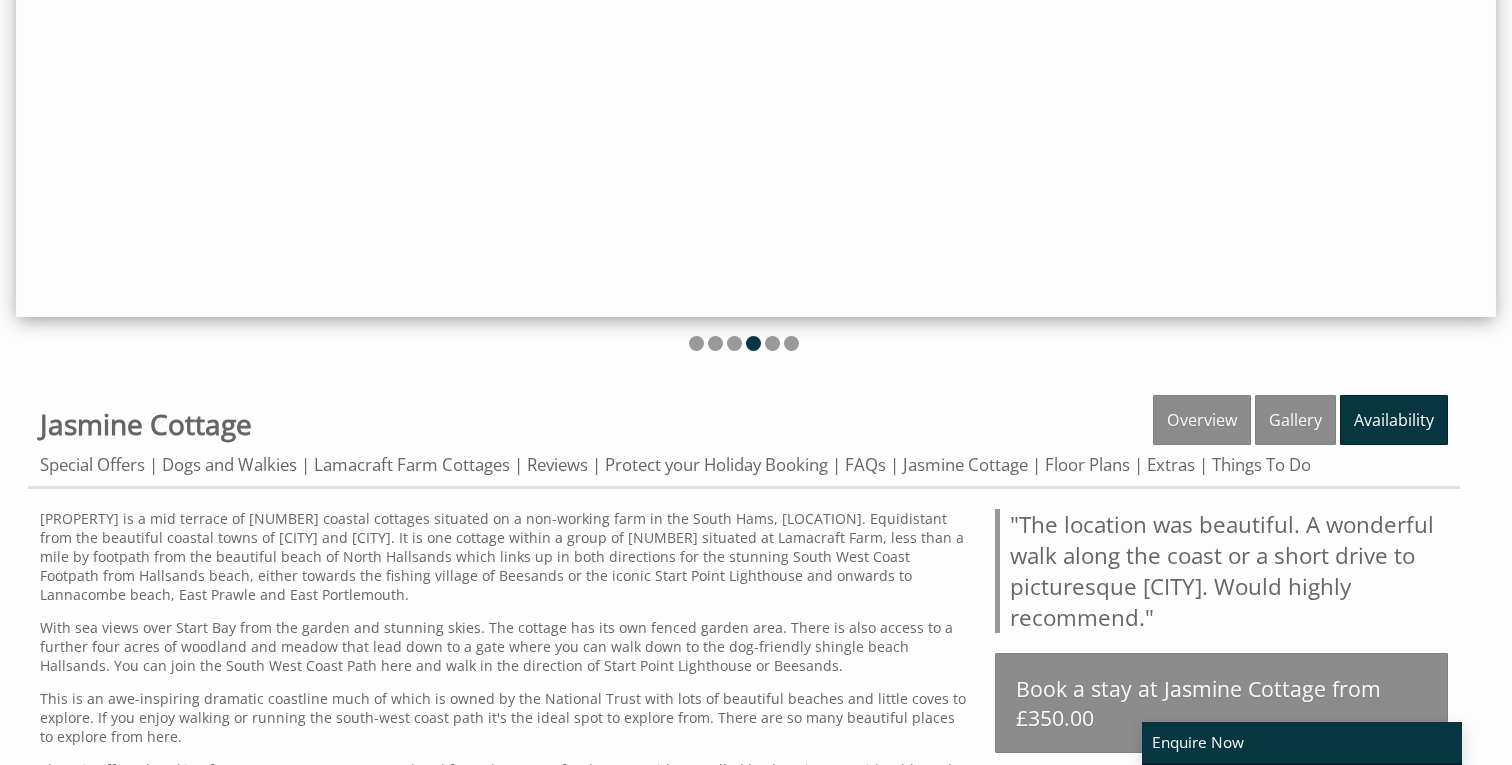 scroll, scrollTop: 0, scrollLeft: 0, axis: both 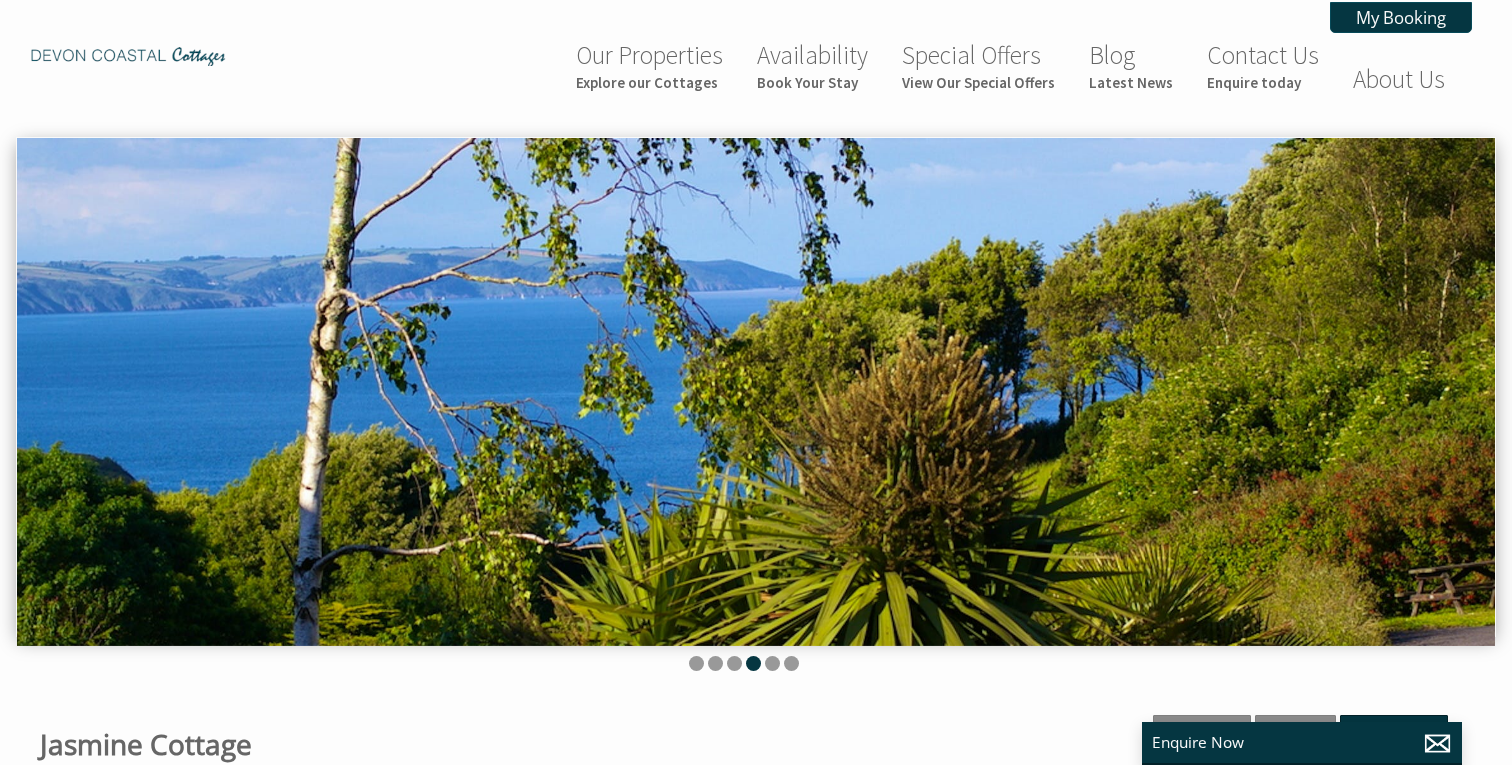 click at bounding box center (756, 391) 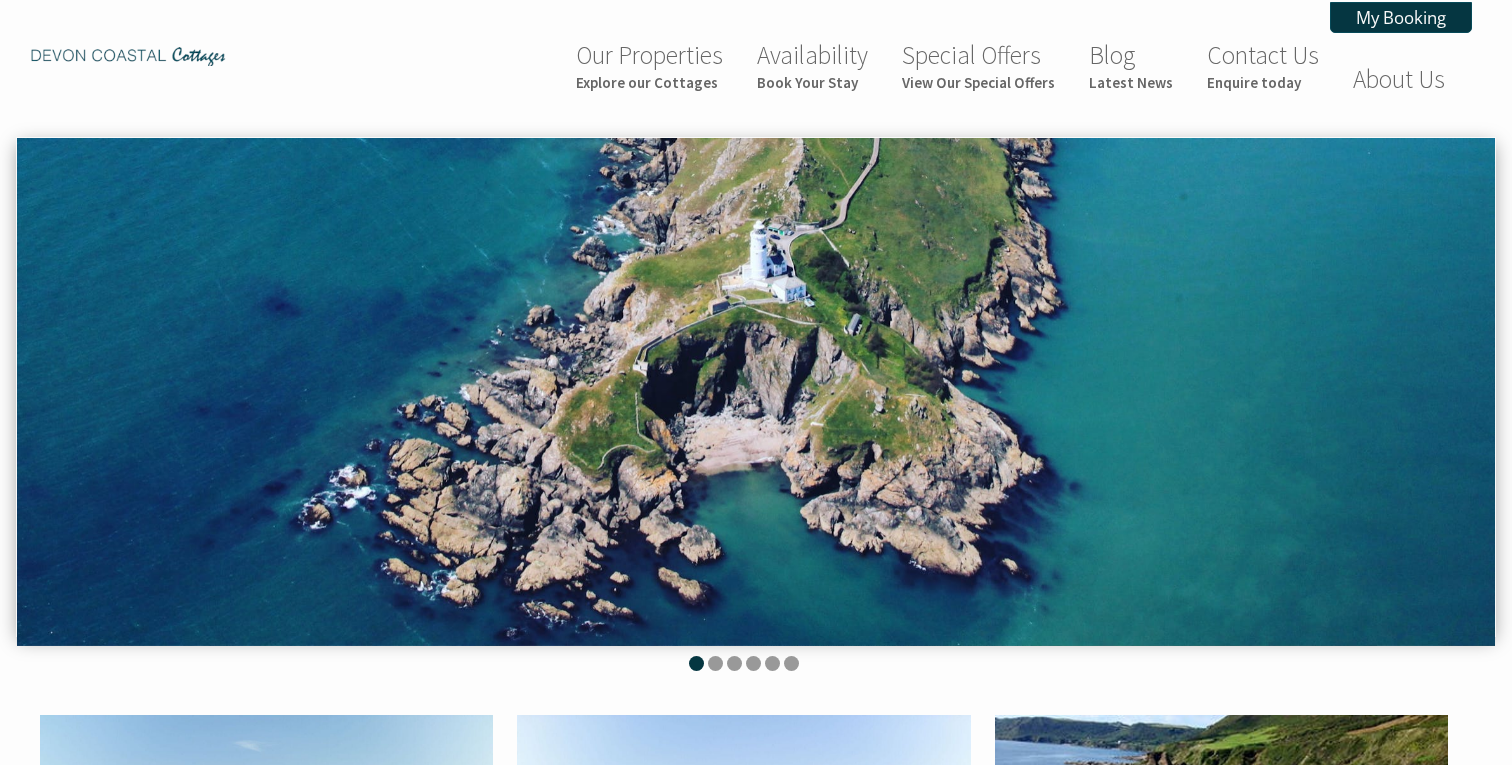 scroll, scrollTop: 1344, scrollLeft: 0, axis: vertical 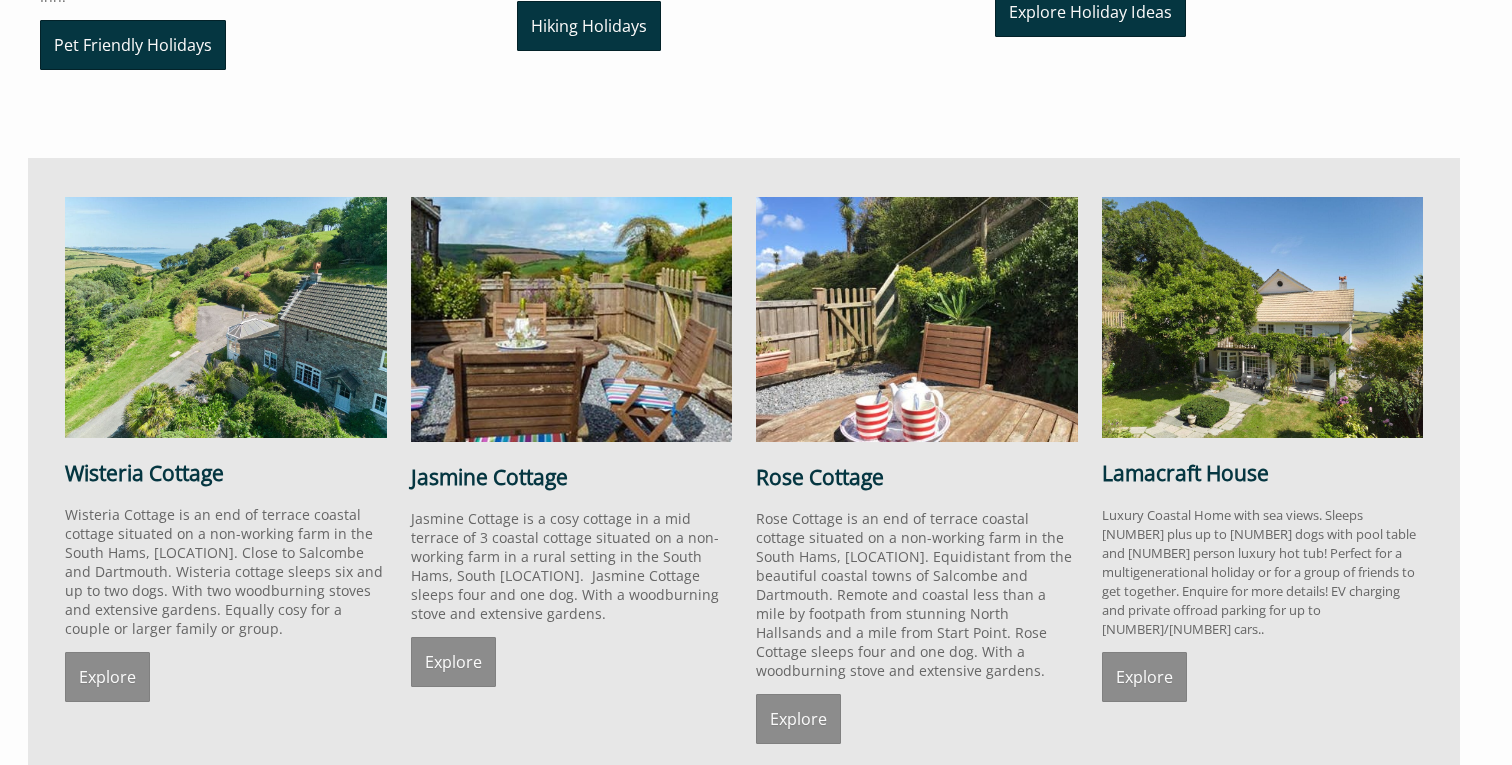 click on "[PROPERTY]
[PROPERTY] is an end of terrace coastal cottage situated on a non-working farm in the South Hams, [LOCATION]. Close to [CITY] and [CITY]. [PROPERTY] cottage sleeps [NUMBER] and up to [NUMBER] dogs. With [NUMBER] woodburning stoves and extensive gardens. Equally cosy for a couple or larger family or group.
Explore
[PROPERTY]
[PROPERTY] is a cosy cottage in a mid terrace of [NUMBER] coastal cottage situated on a non-working farm in a rural setting in the South Hams, South [LOCATION].  [PROPERTY] sleeps [NUMBER] and up to [NUMBER] dog. With a woodburning stove and extensive gardens.
Explore
[PROPERTY]
Explore
[PROPERTY]
Luxury Coastal Home with sea views. Sleeps [NUMBER] plus up to [NUMBER] dogs with pool table and [NUMBER] person luxury hot tub! Perfect for a multigenerational holiday or for a group of friends to get together. Enquire for more details! EV charging and private offroad parking for up to [NUMBER]/[NUMBER] cars..
Explore" at bounding box center (744, 463) 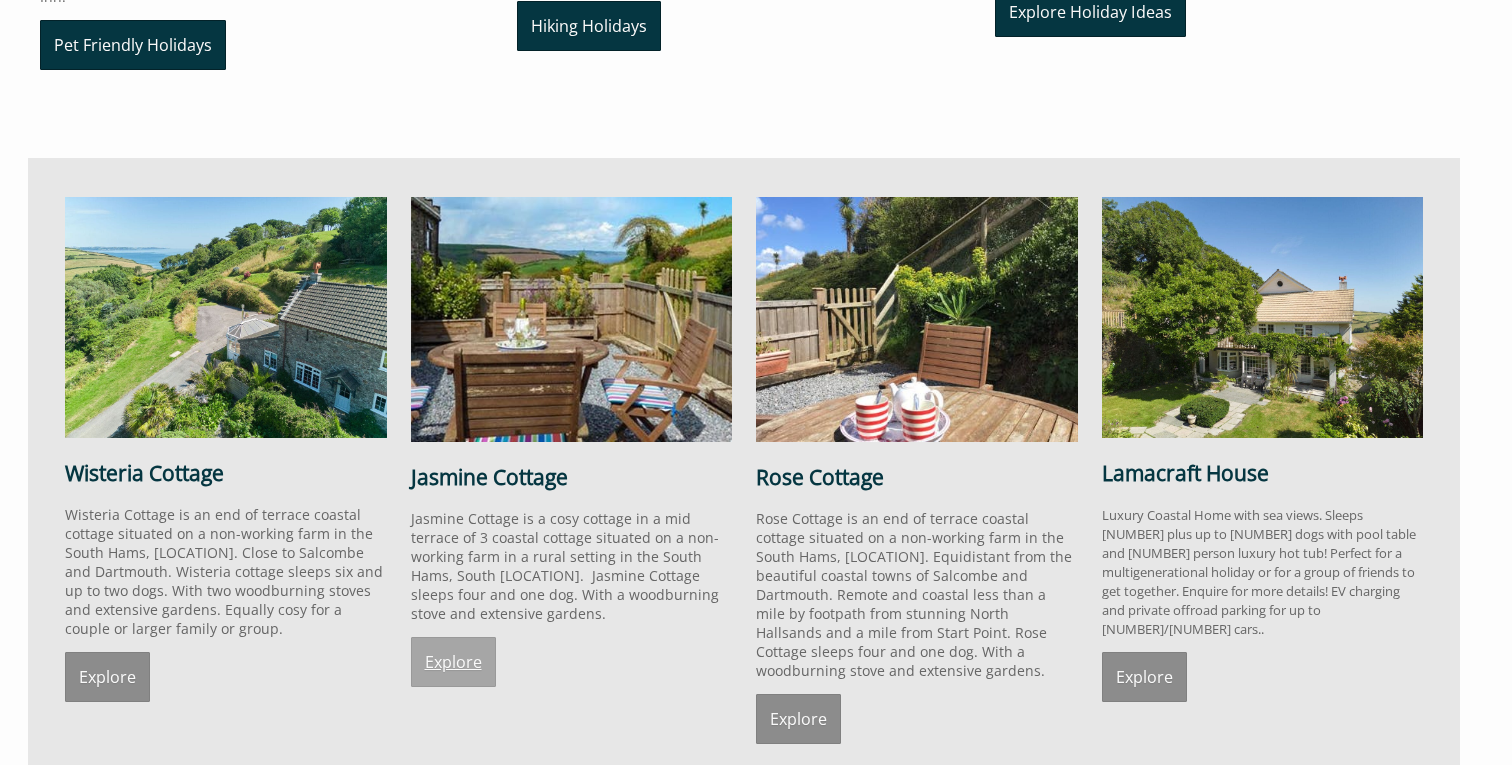 click on "Explore" at bounding box center (453, 662) 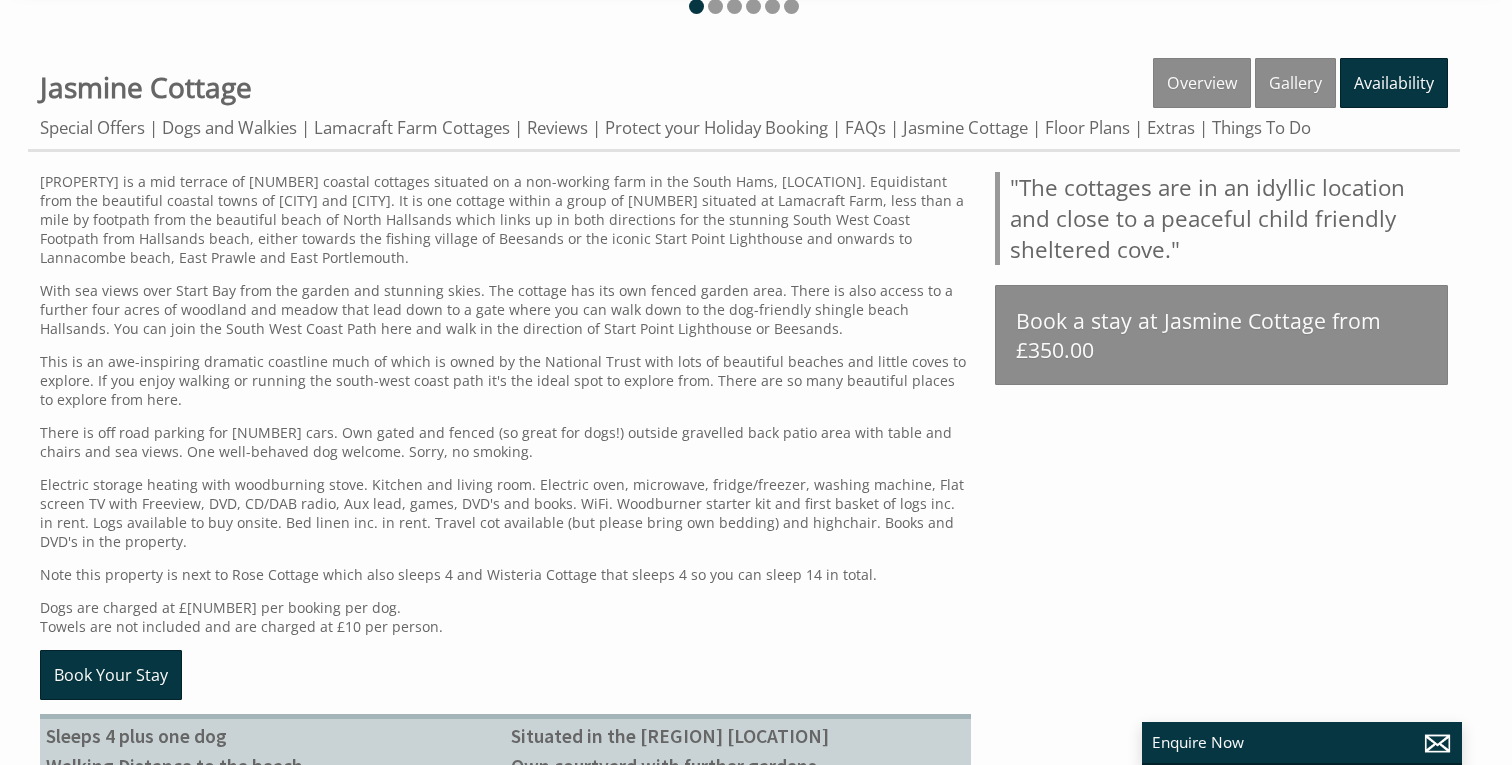 scroll, scrollTop: 667, scrollLeft: 0, axis: vertical 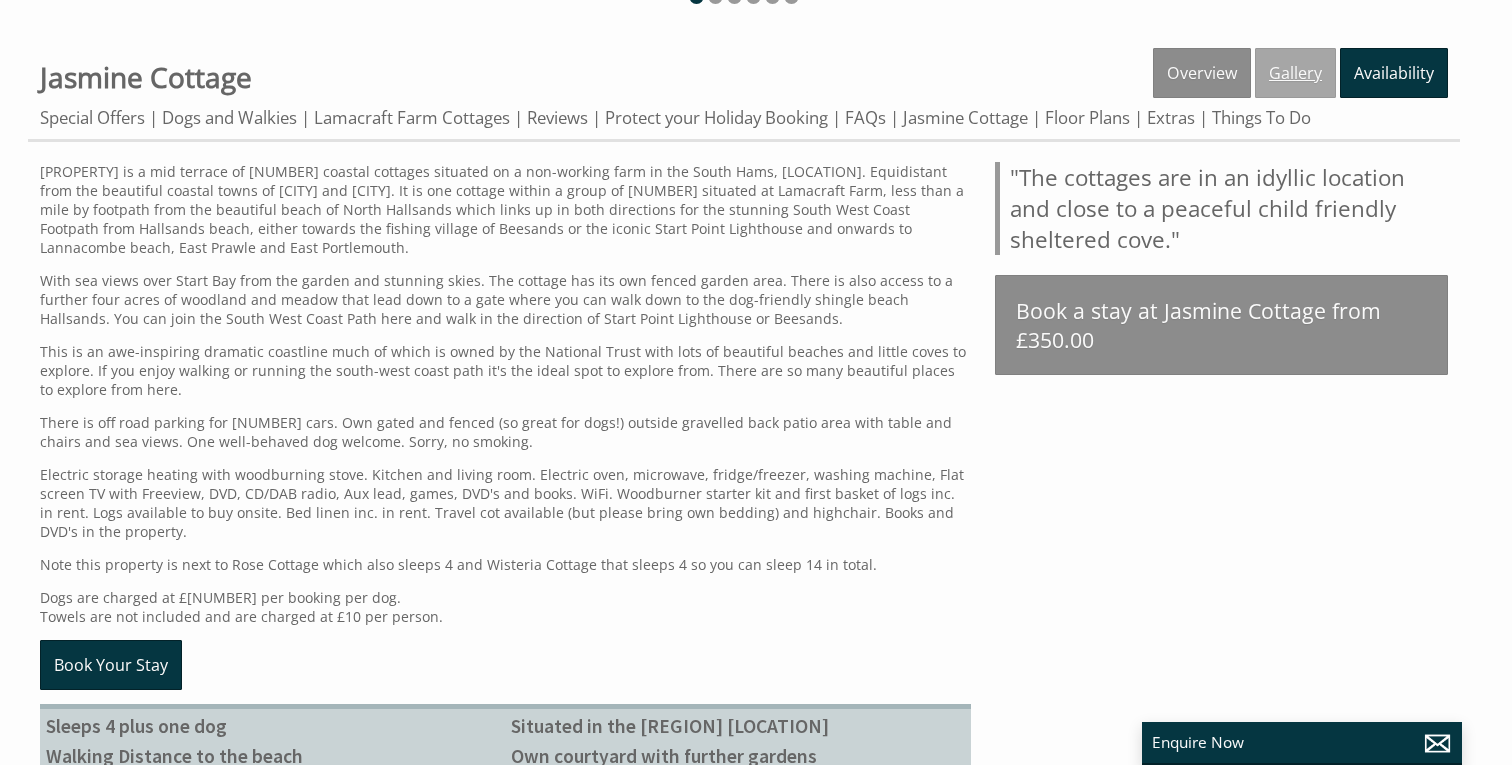 click on "Gallery" at bounding box center [1295, 73] 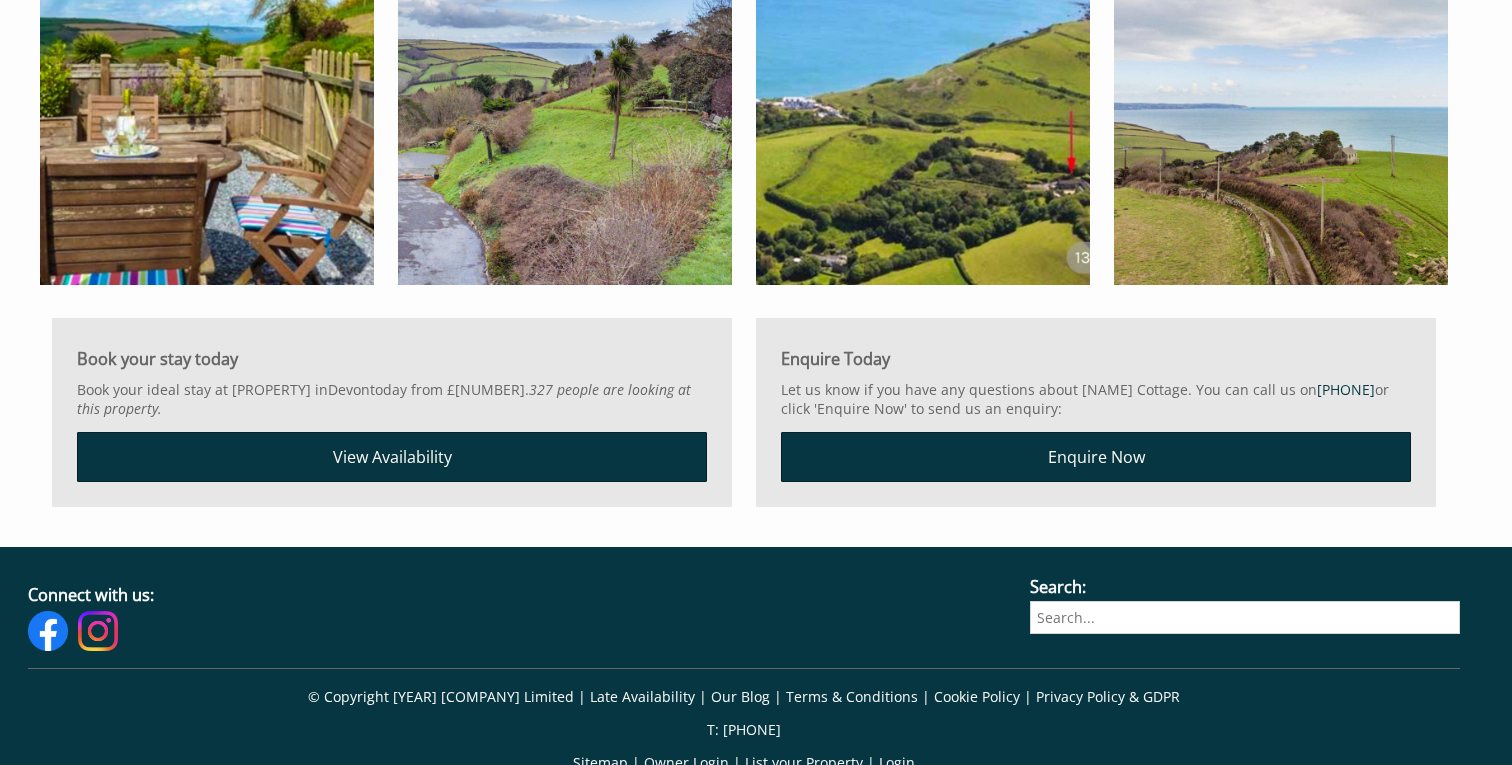 scroll, scrollTop: 3535, scrollLeft: 0, axis: vertical 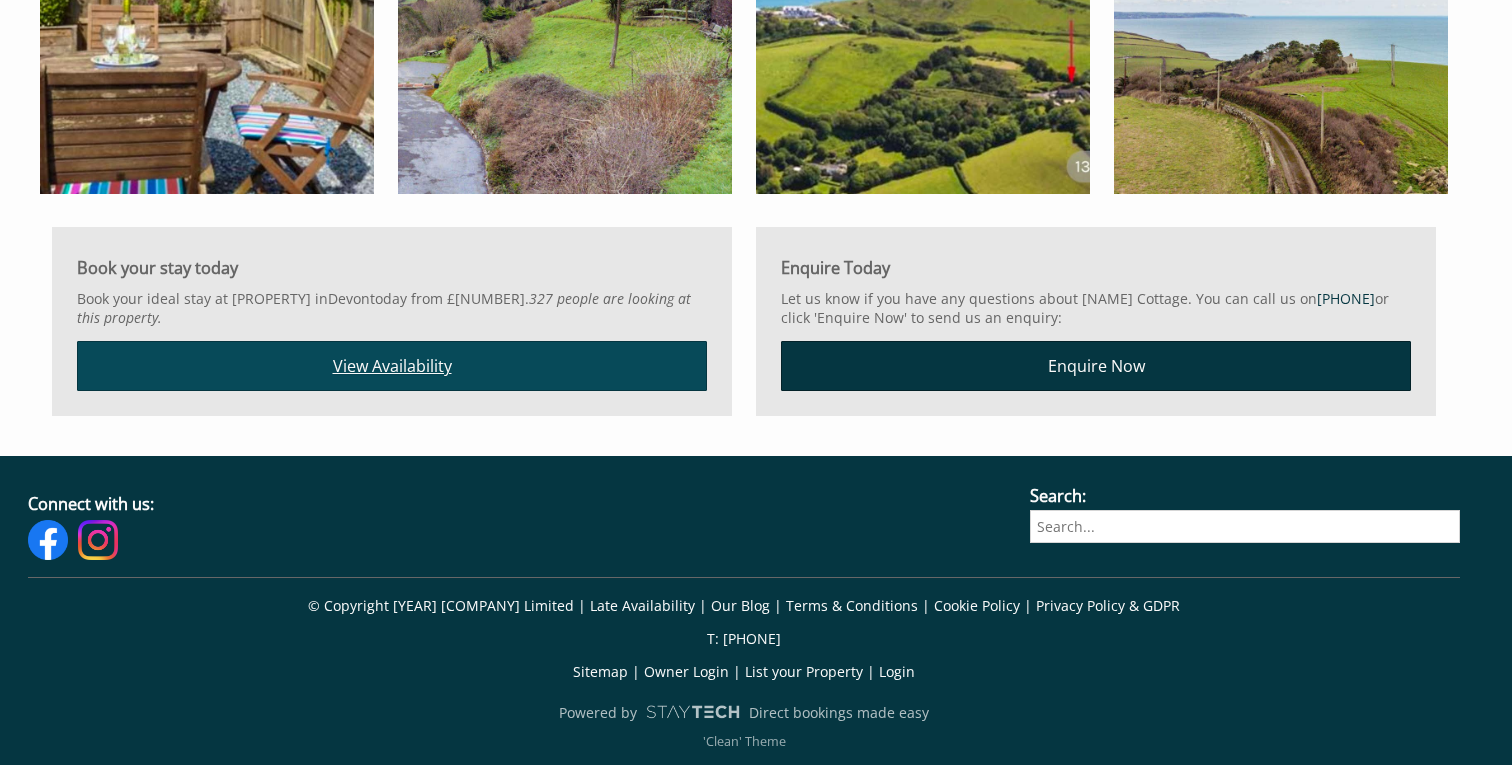 click on "View Availability" at bounding box center (392, 366) 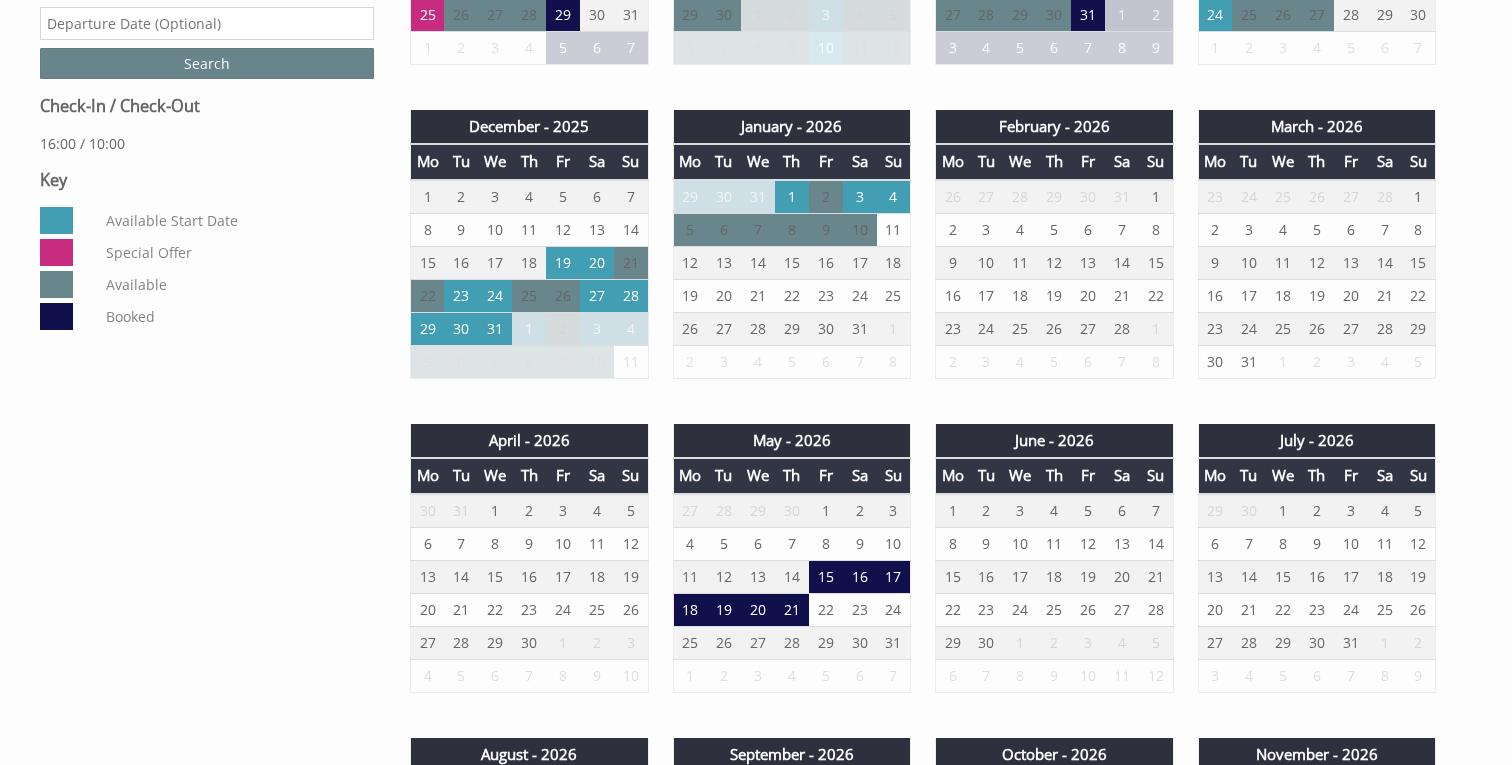 scroll, scrollTop: 1049, scrollLeft: 0, axis: vertical 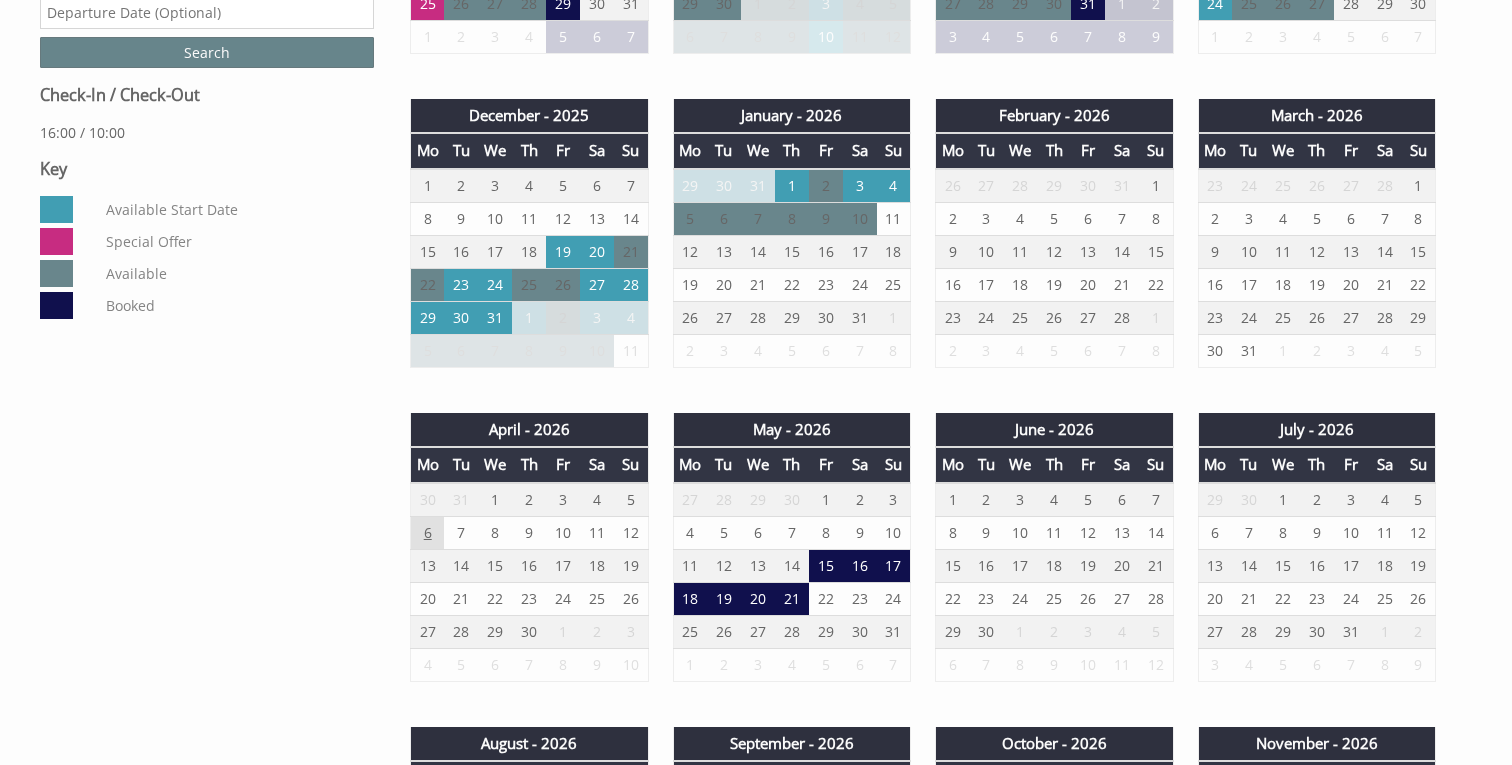 click on "6" at bounding box center (428, 532) 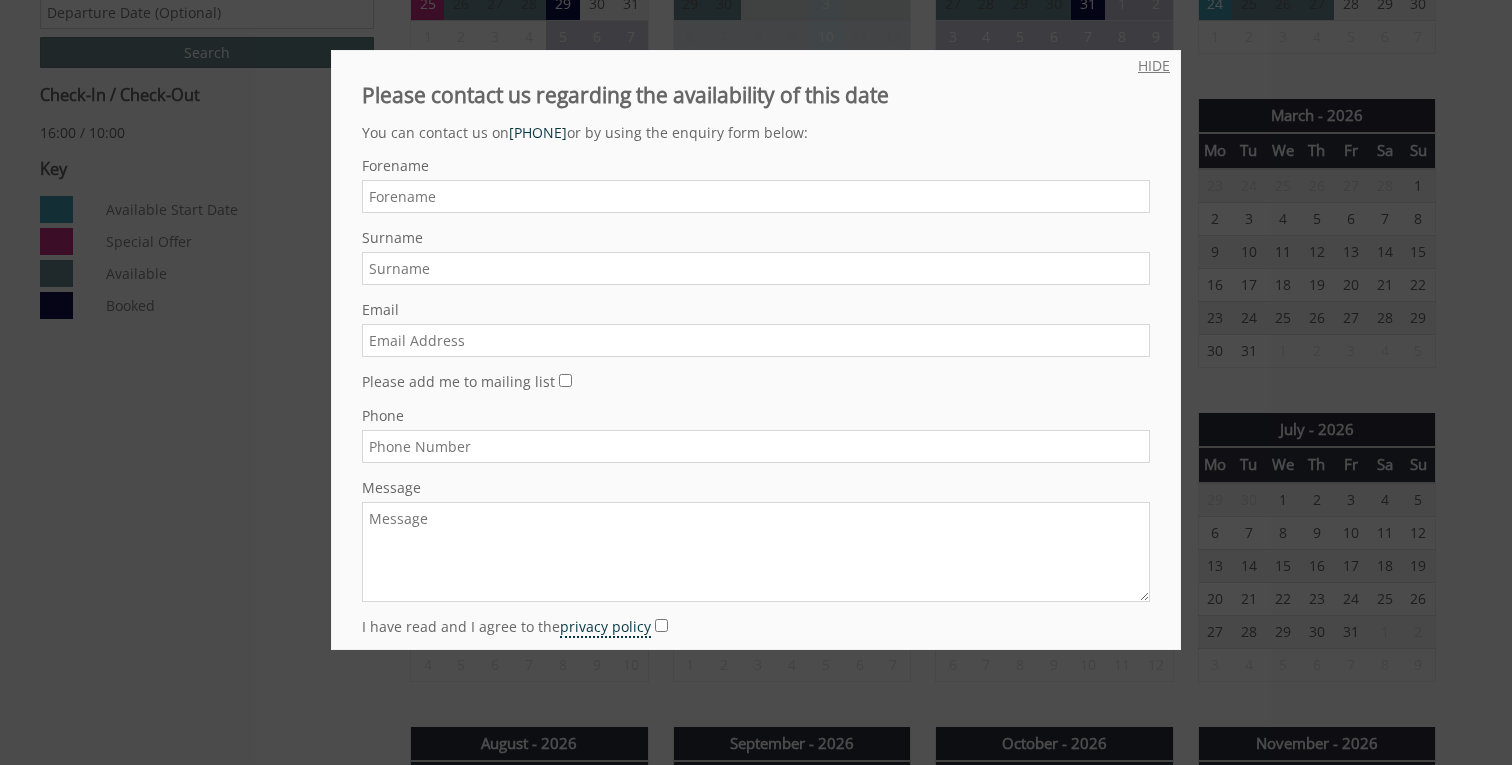 click on "HIDE" at bounding box center [1154, 65] 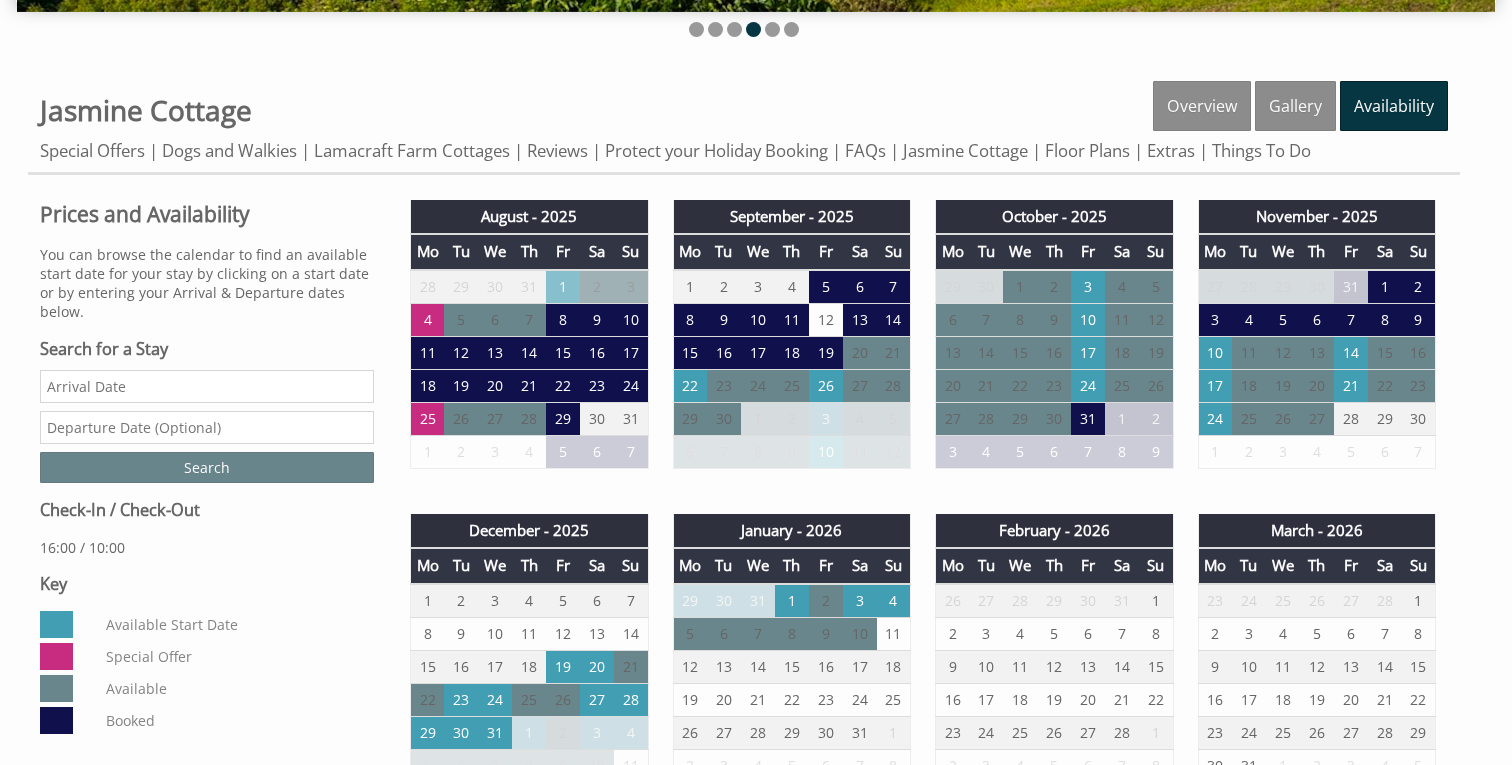 scroll, scrollTop: 636, scrollLeft: 0, axis: vertical 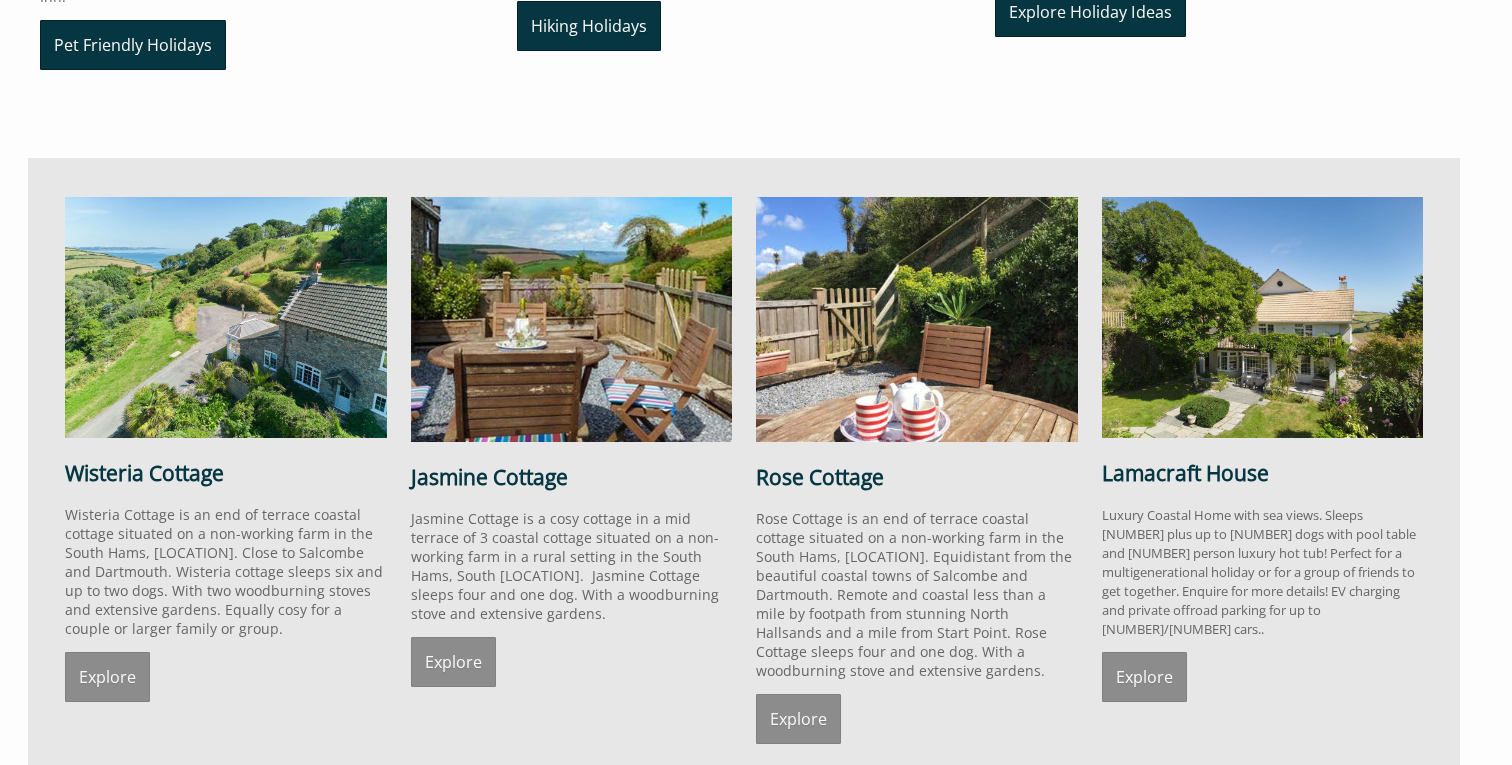click at bounding box center [917, 319] 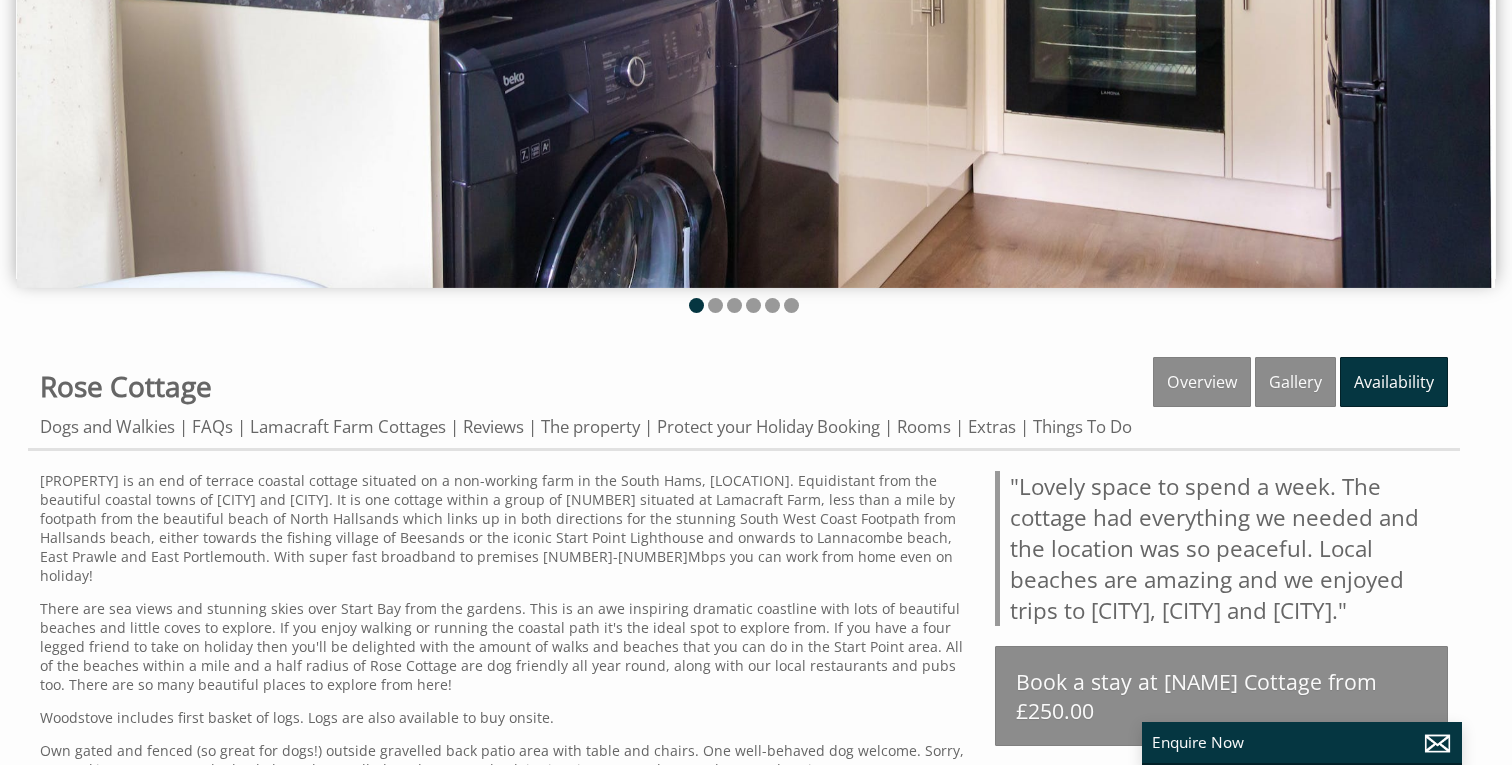 scroll, scrollTop: 377, scrollLeft: 0, axis: vertical 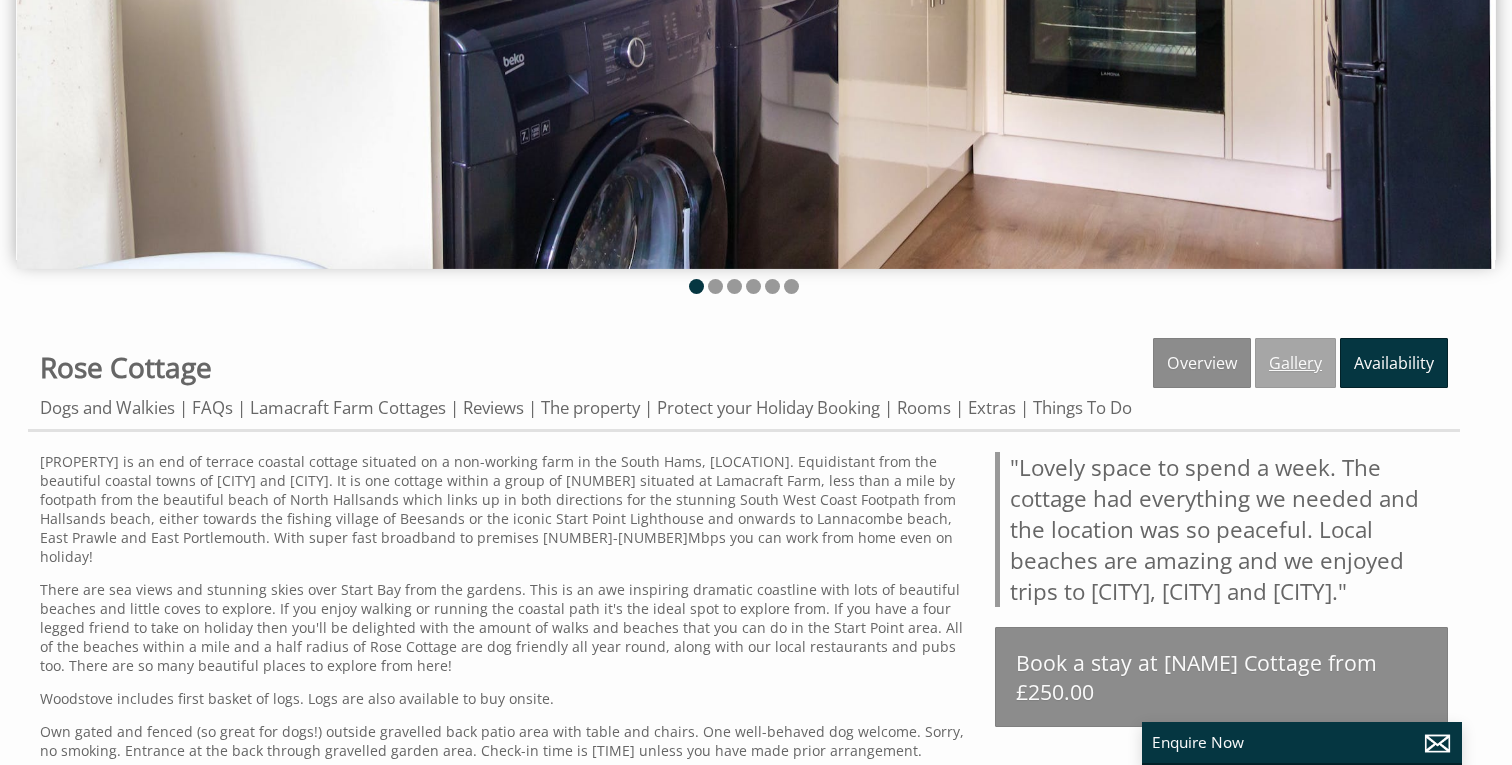 click on "Gallery" at bounding box center (1295, 363) 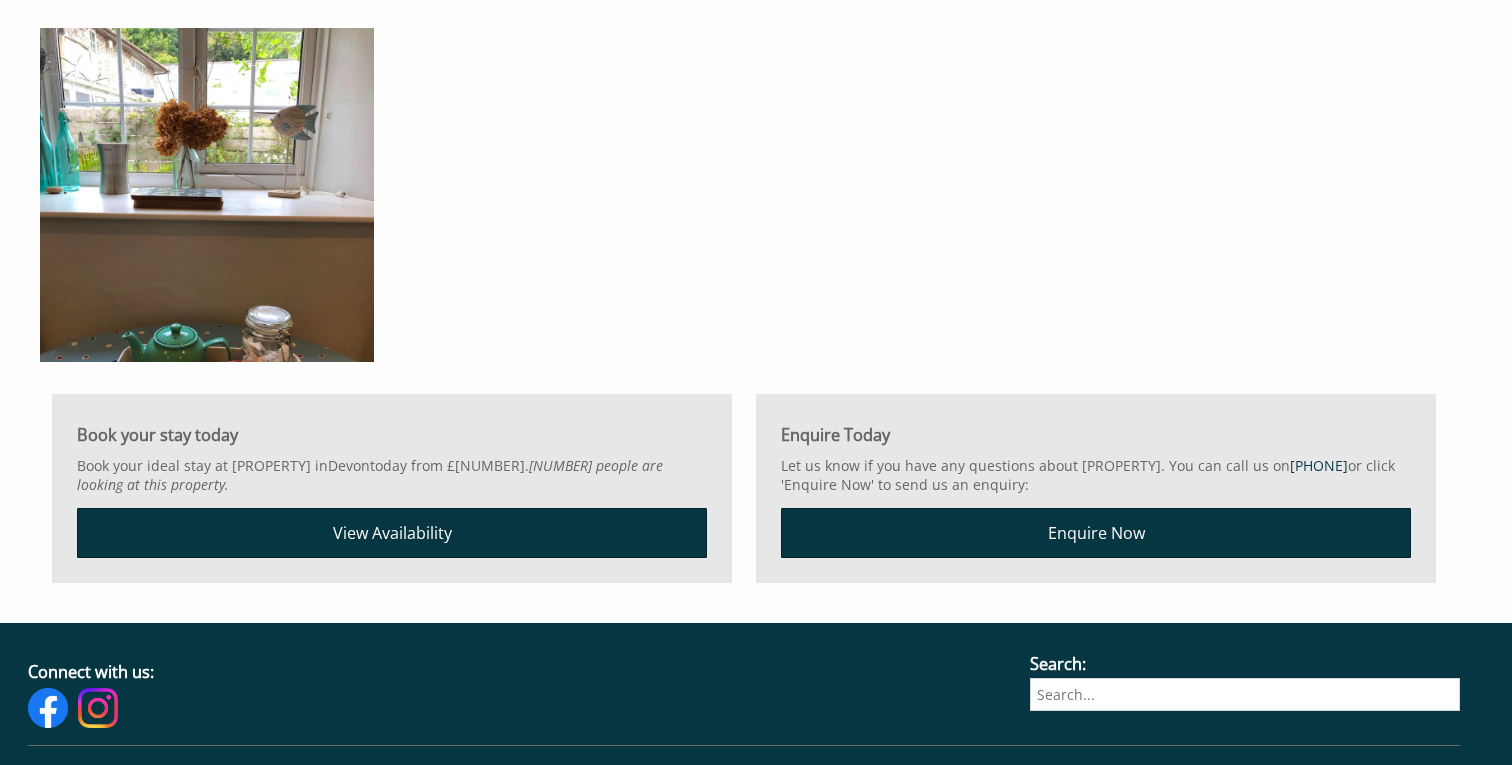 scroll, scrollTop: 4116, scrollLeft: 0, axis: vertical 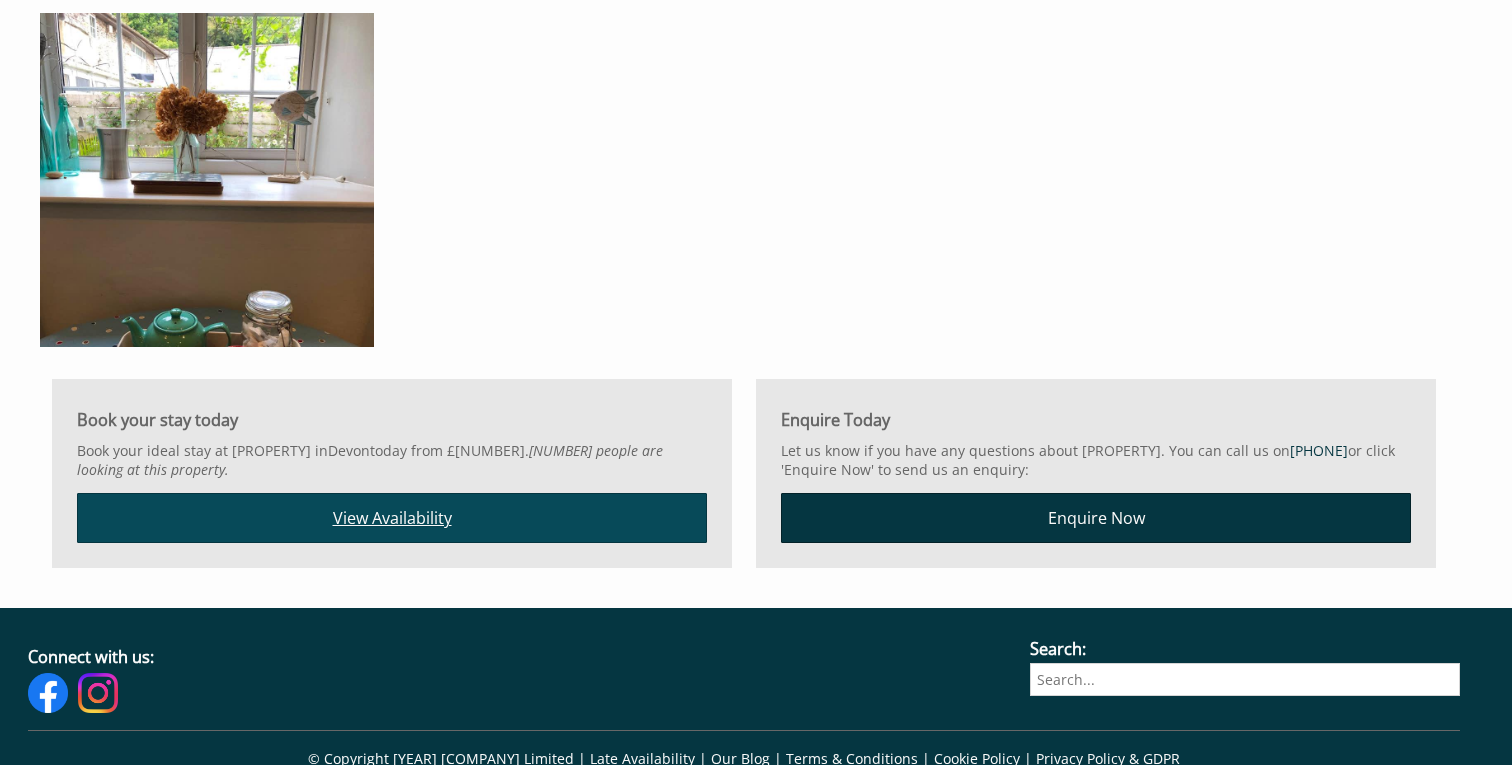 click on "View Availability" at bounding box center (392, 518) 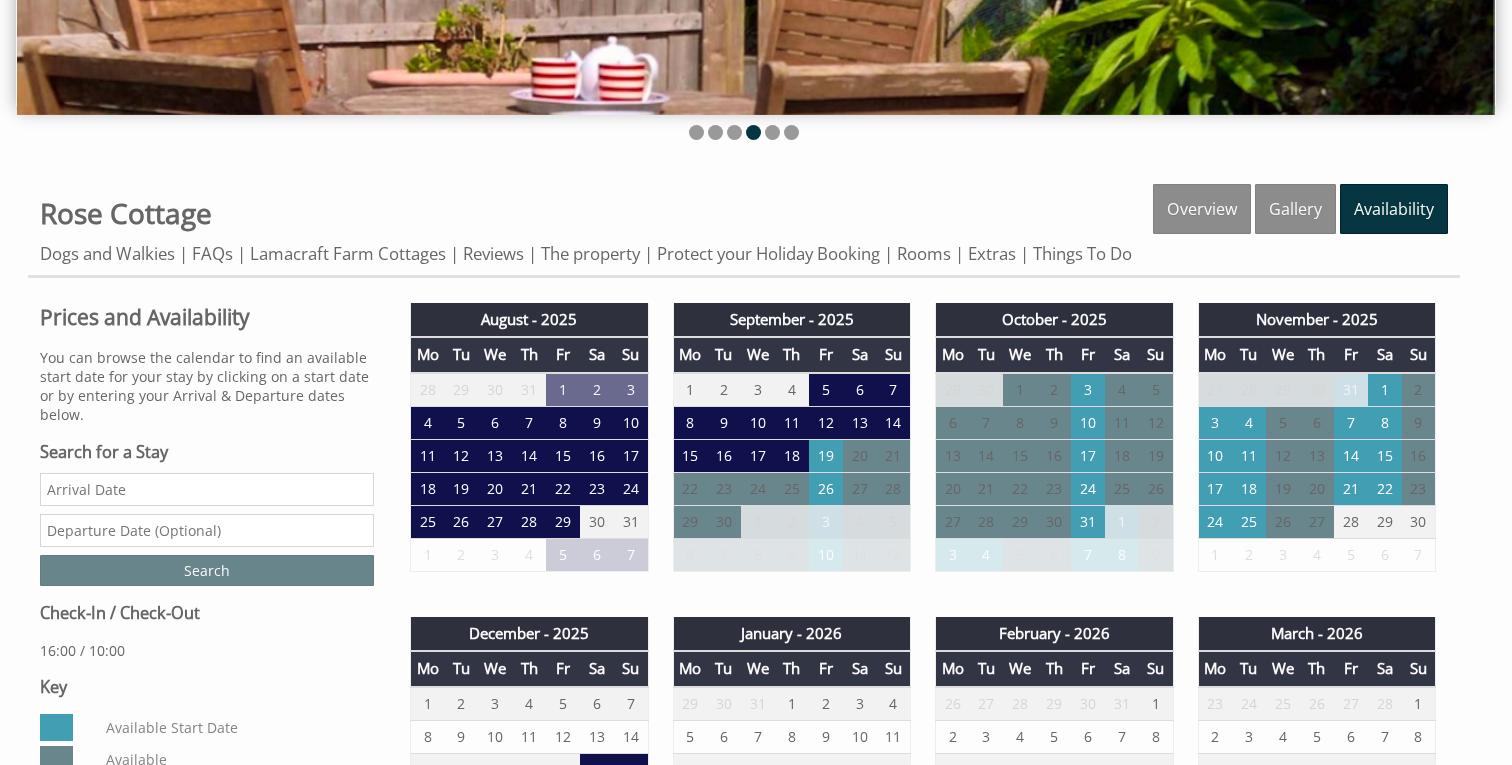 scroll, scrollTop: 532, scrollLeft: 0, axis: vertical 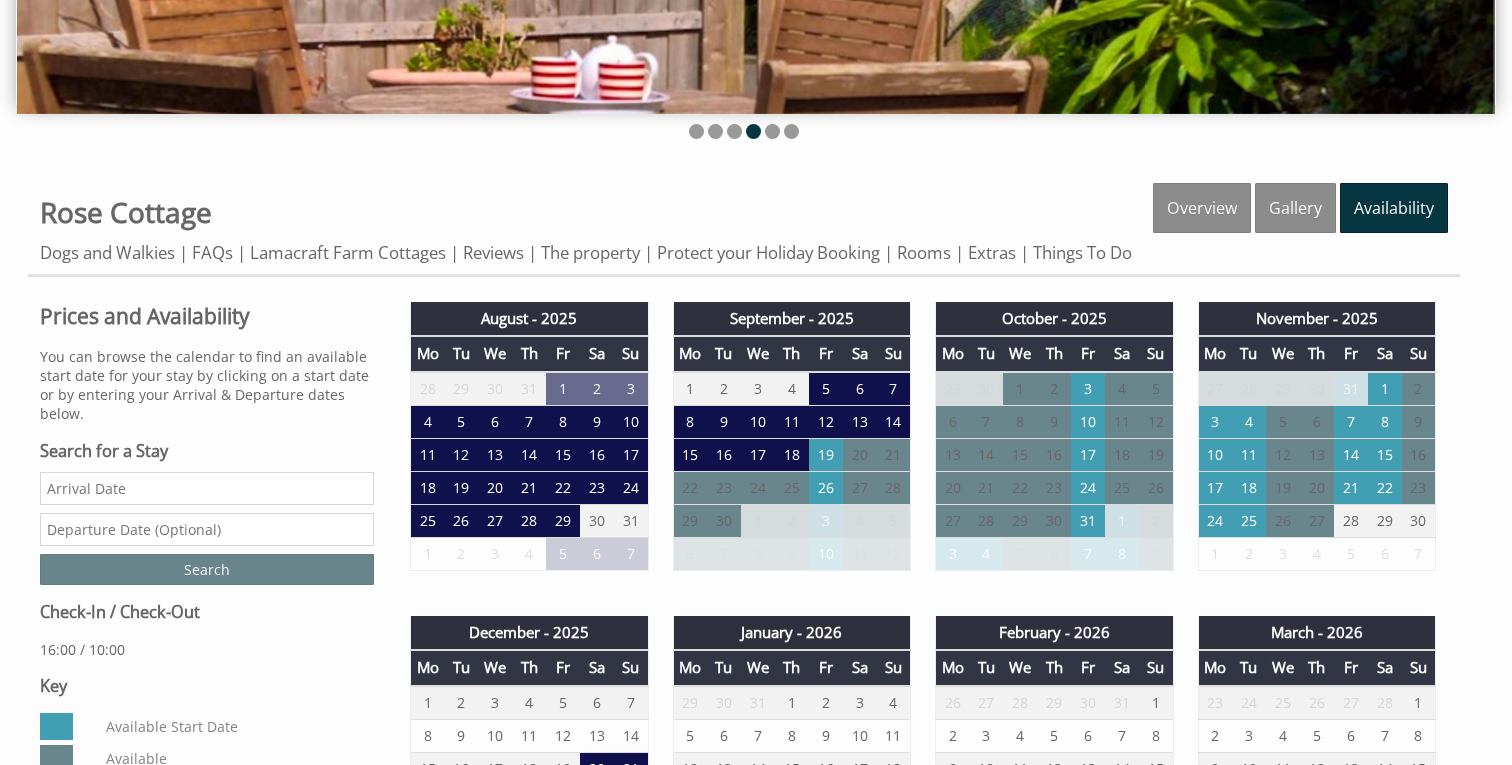 click on "Date" at bounding box center [207, 488] 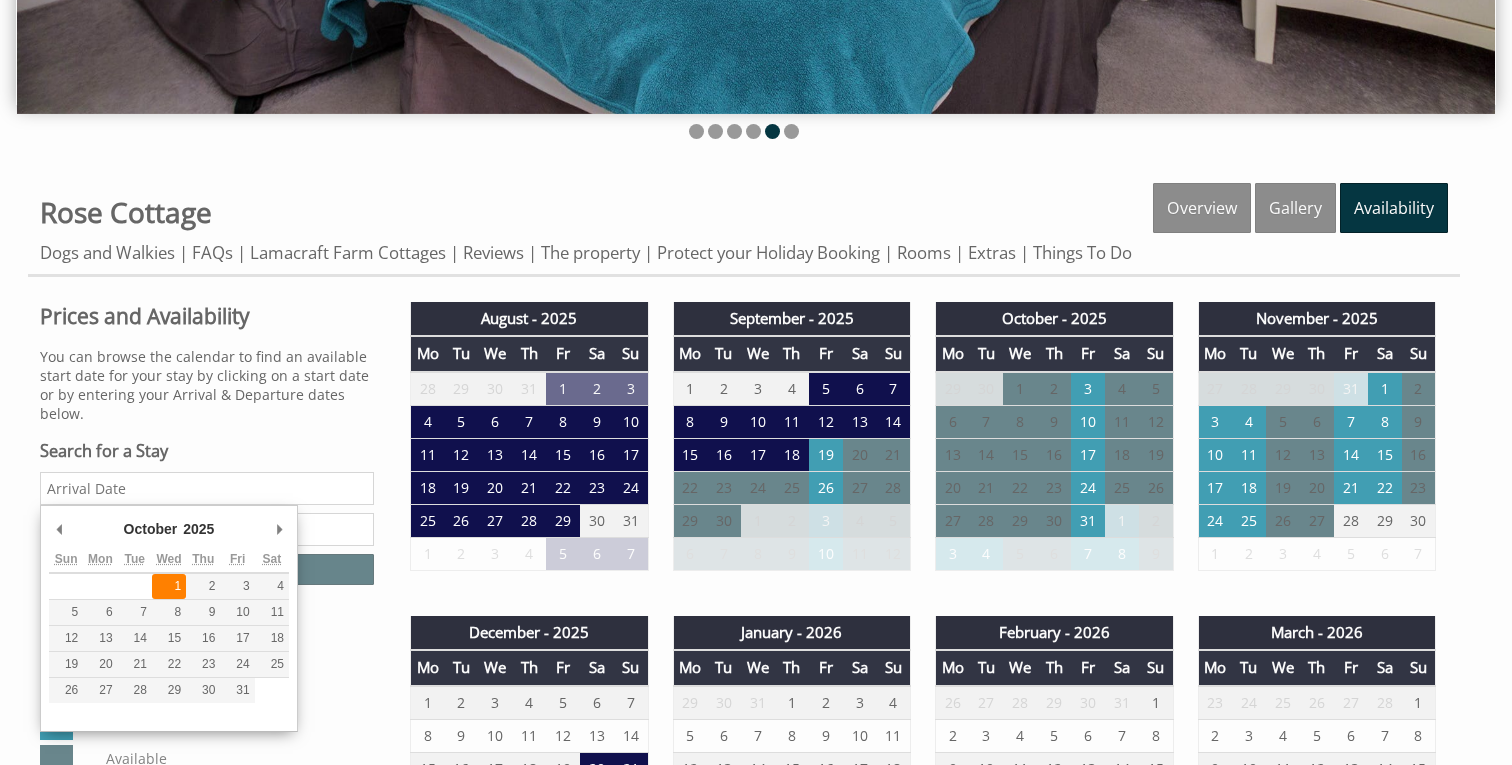 type on "[MONTH]/[DAY]/[YEAR]" 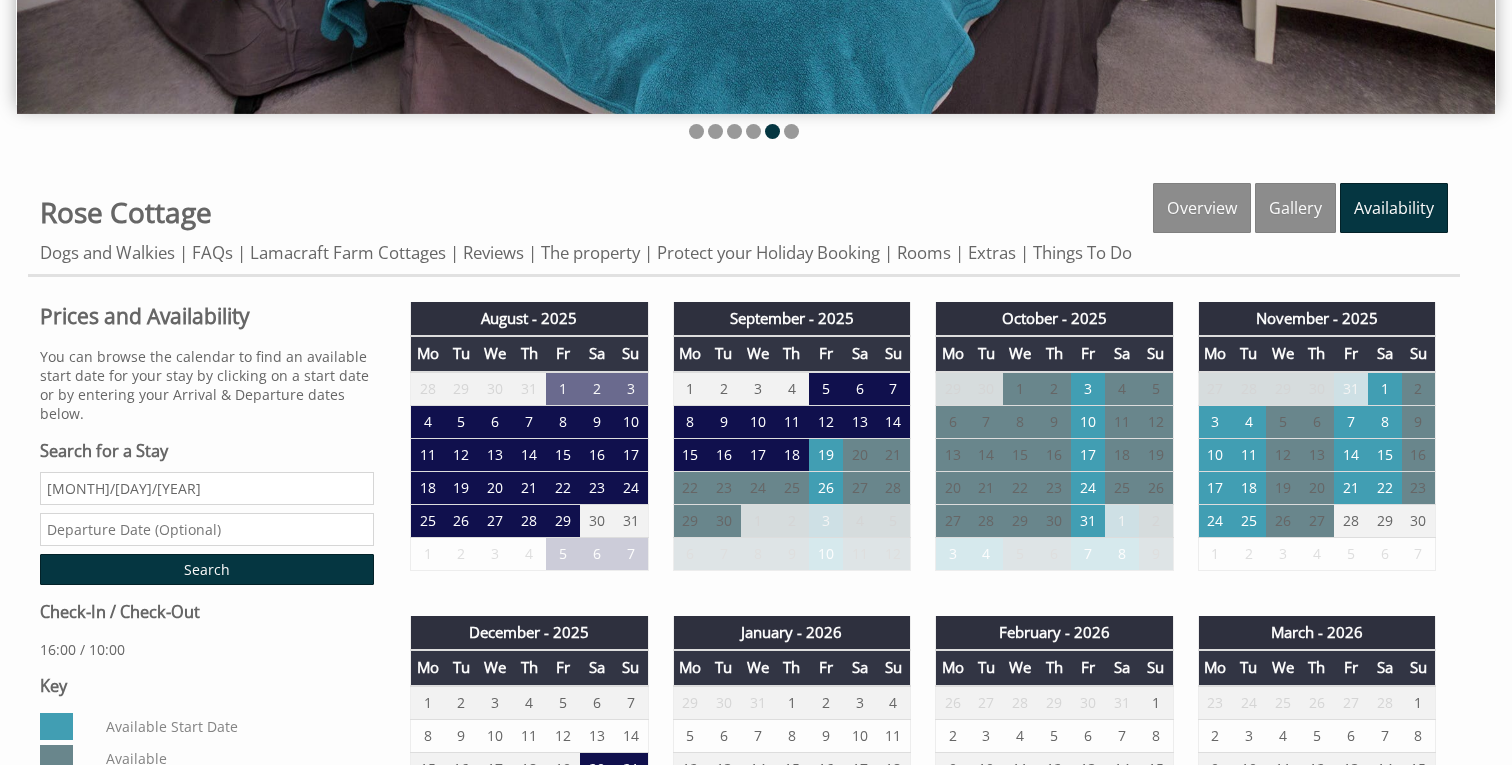 click at bounding box center (207, 529) 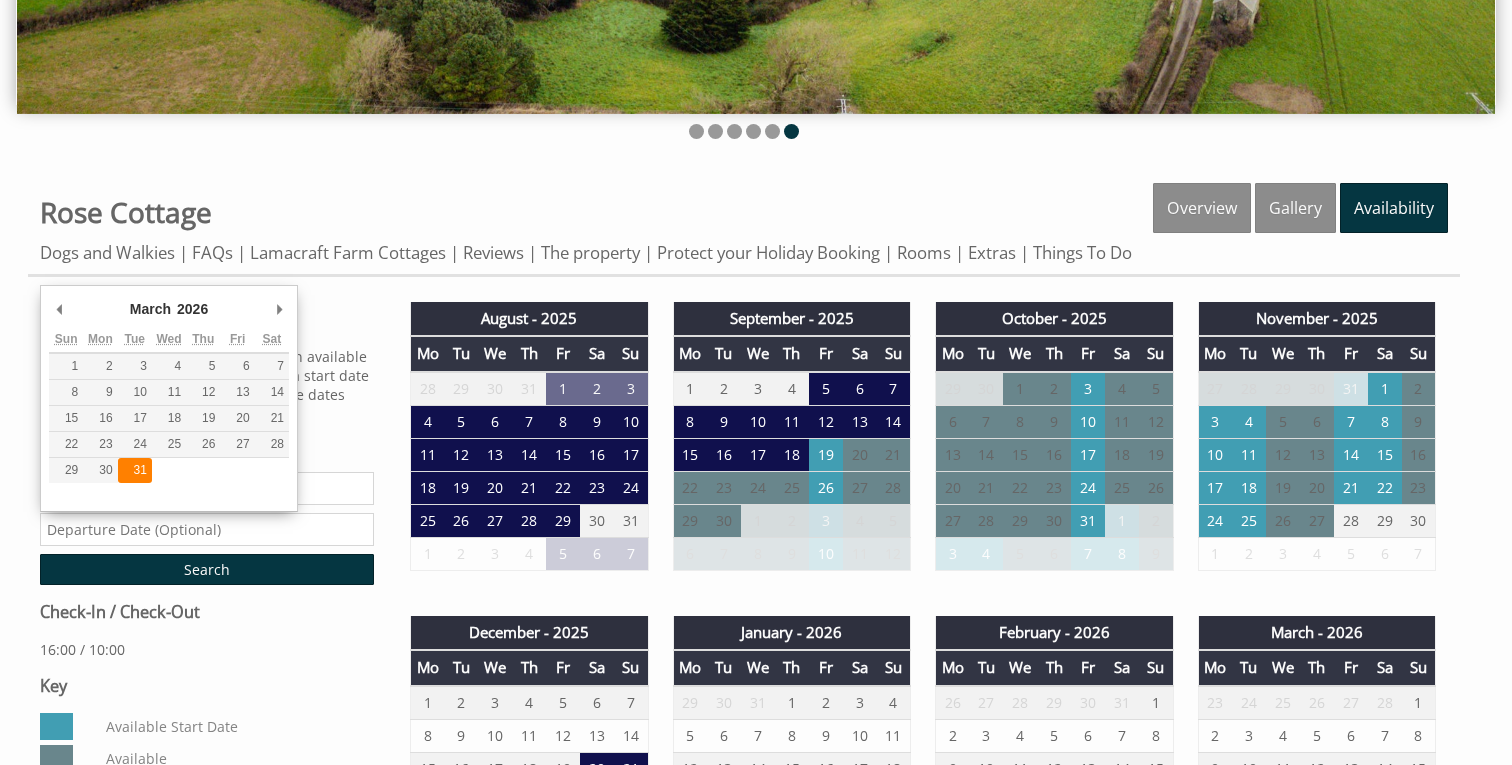 type on "[YEAR]/[MONTH]/[YEAR]" 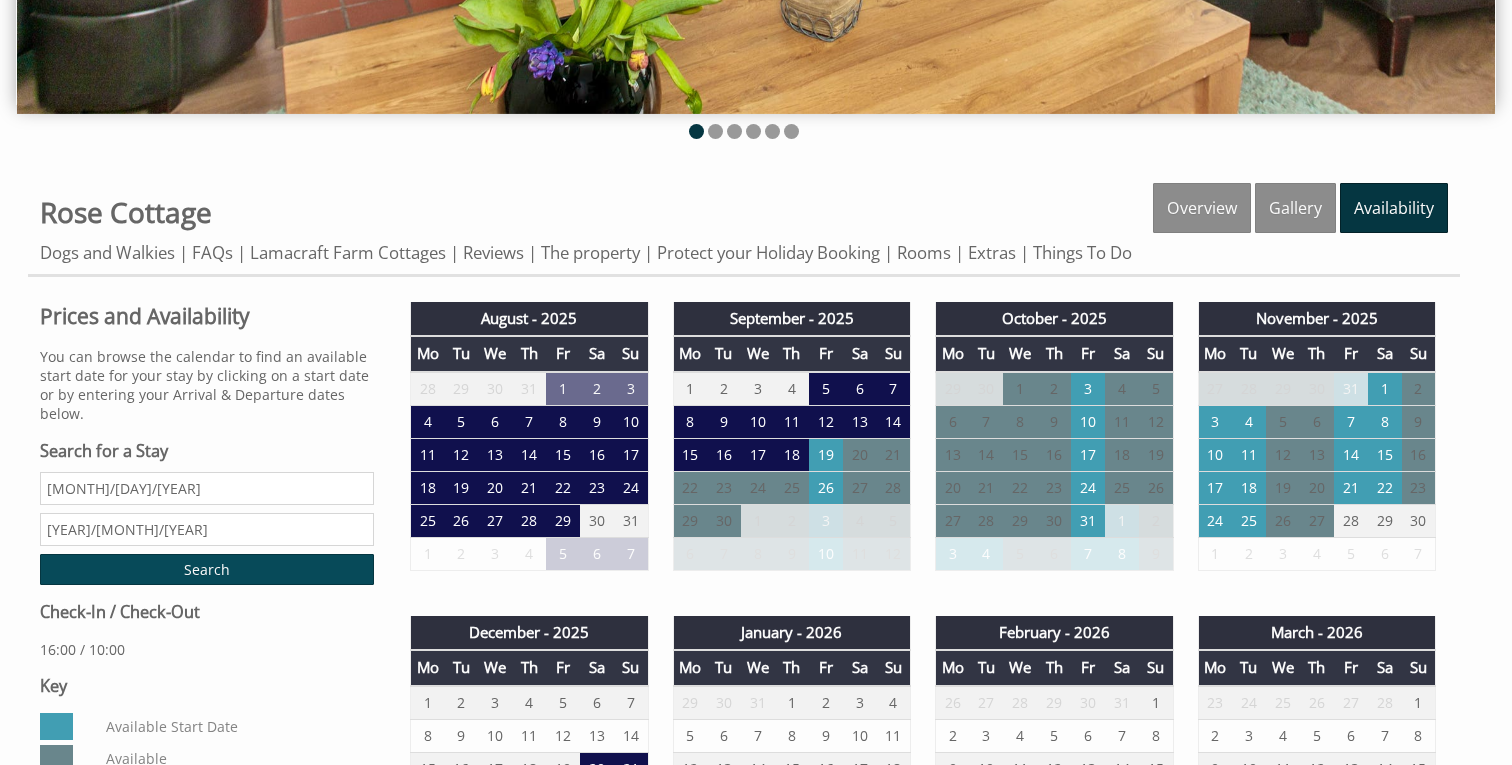 click on "Search" at bounding box center (207, 569) 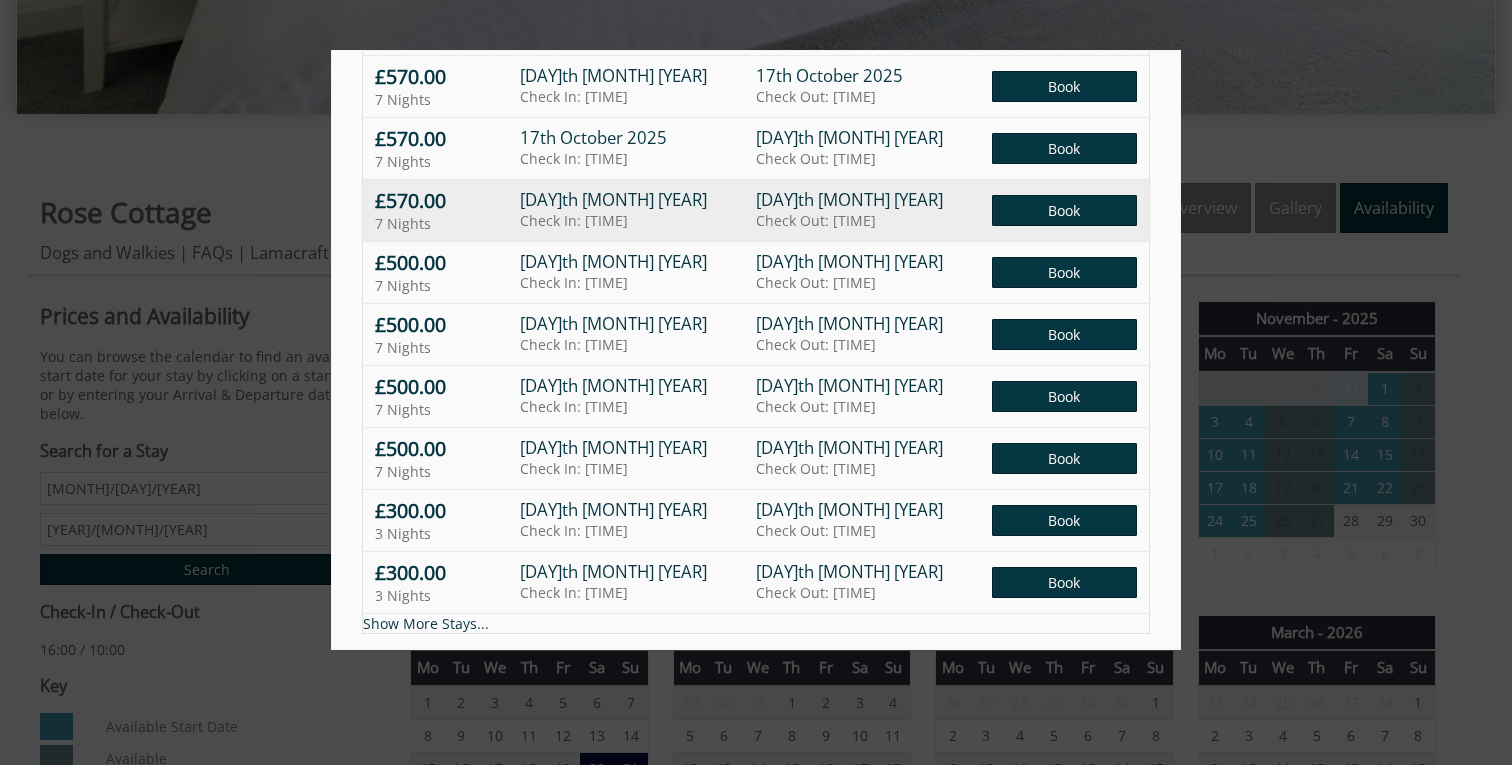 scroll, scrollTop: 209, scrollLeft: 0, axis: vertical 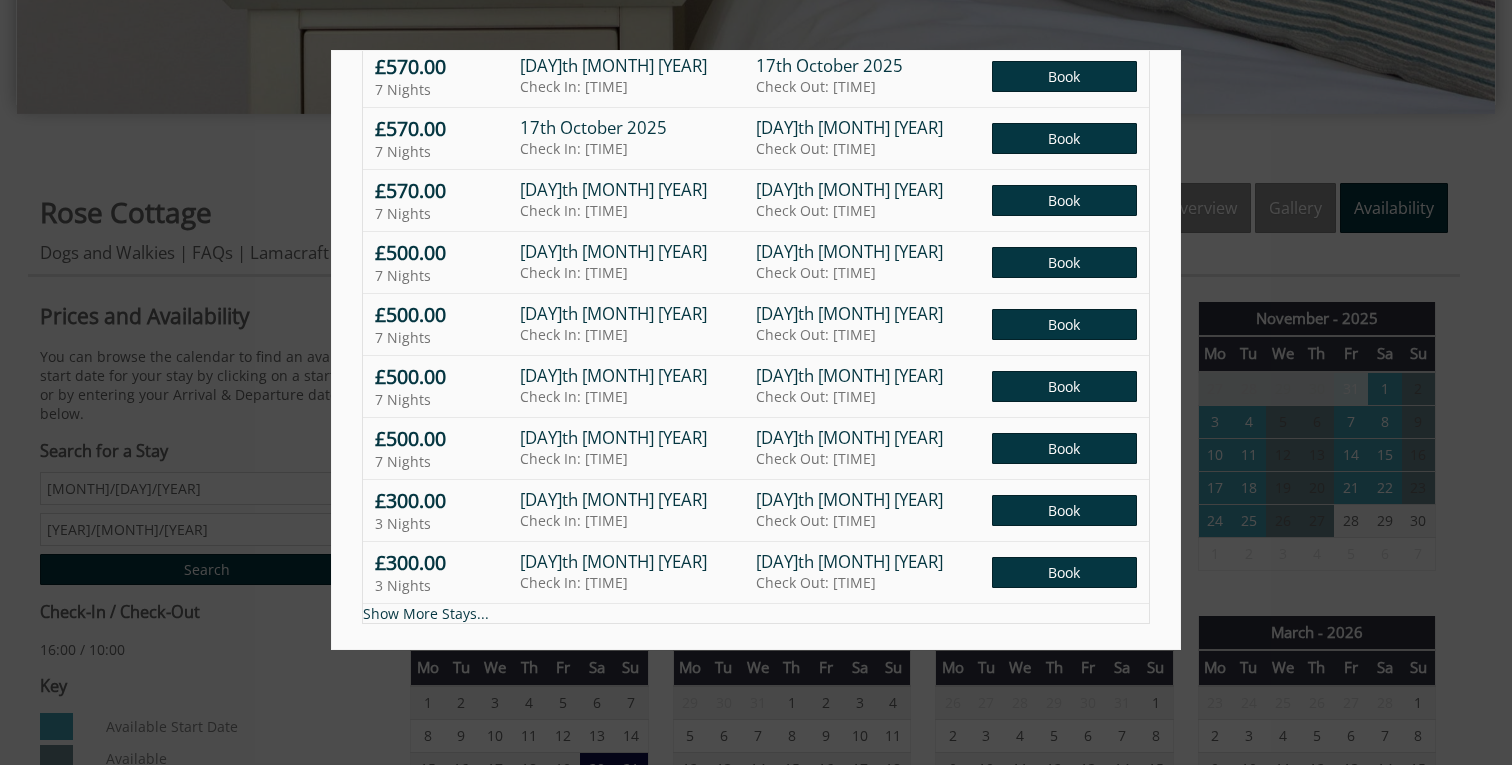click at bounding box center [756, 382] 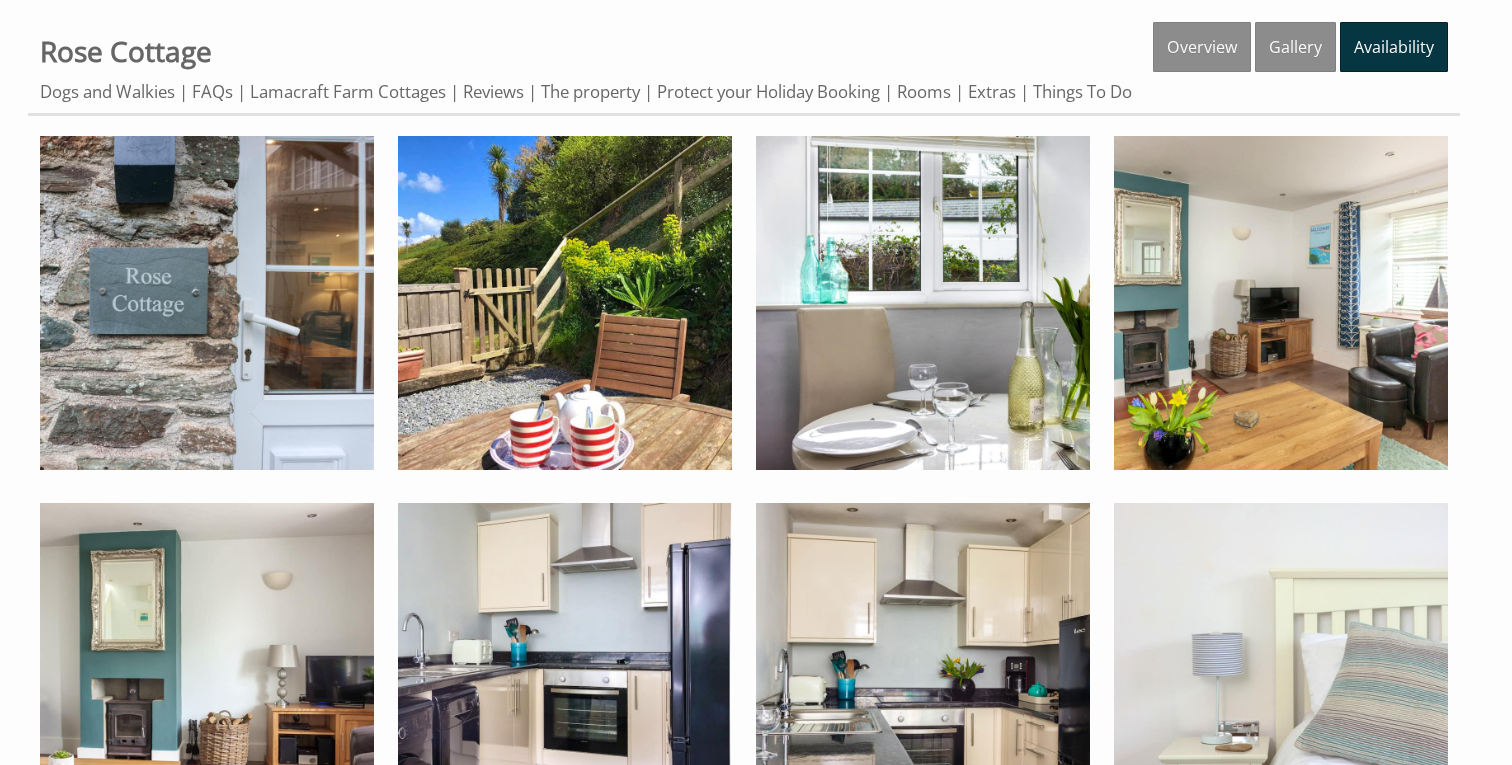 scroll, scrollTop: 531, scrollLeft: 0, axis: vertical 